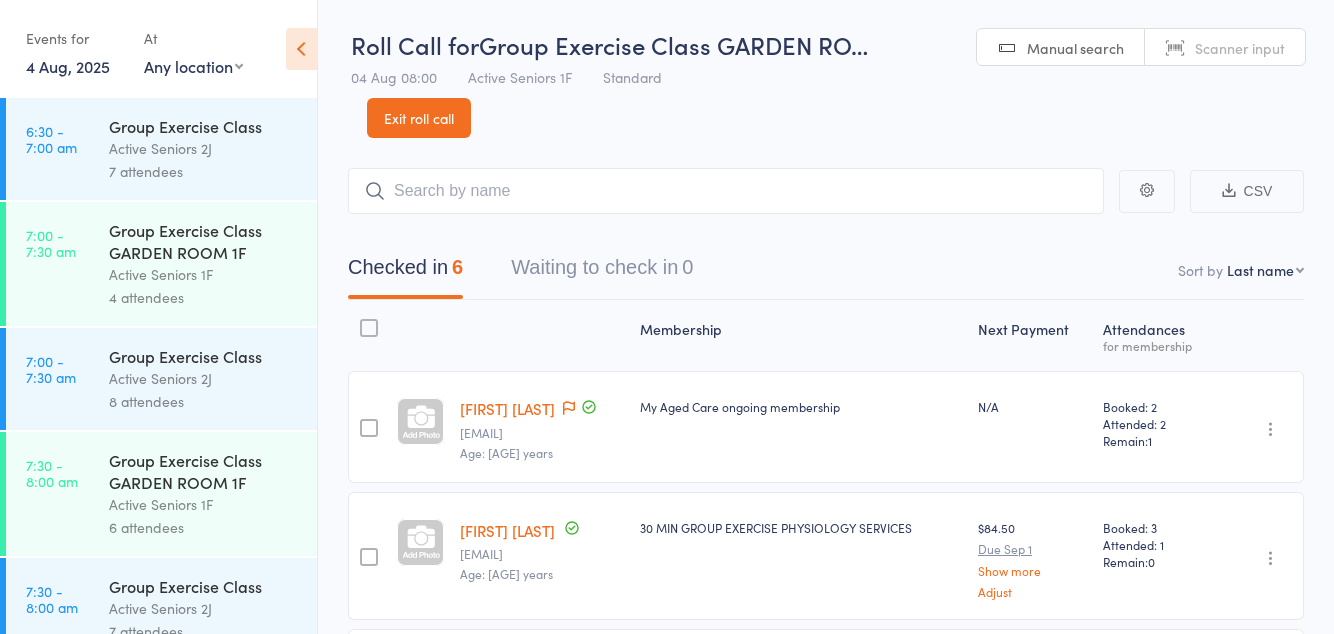 scroll, scrollTop: 224, scrollLeft: 0, axis: vertical 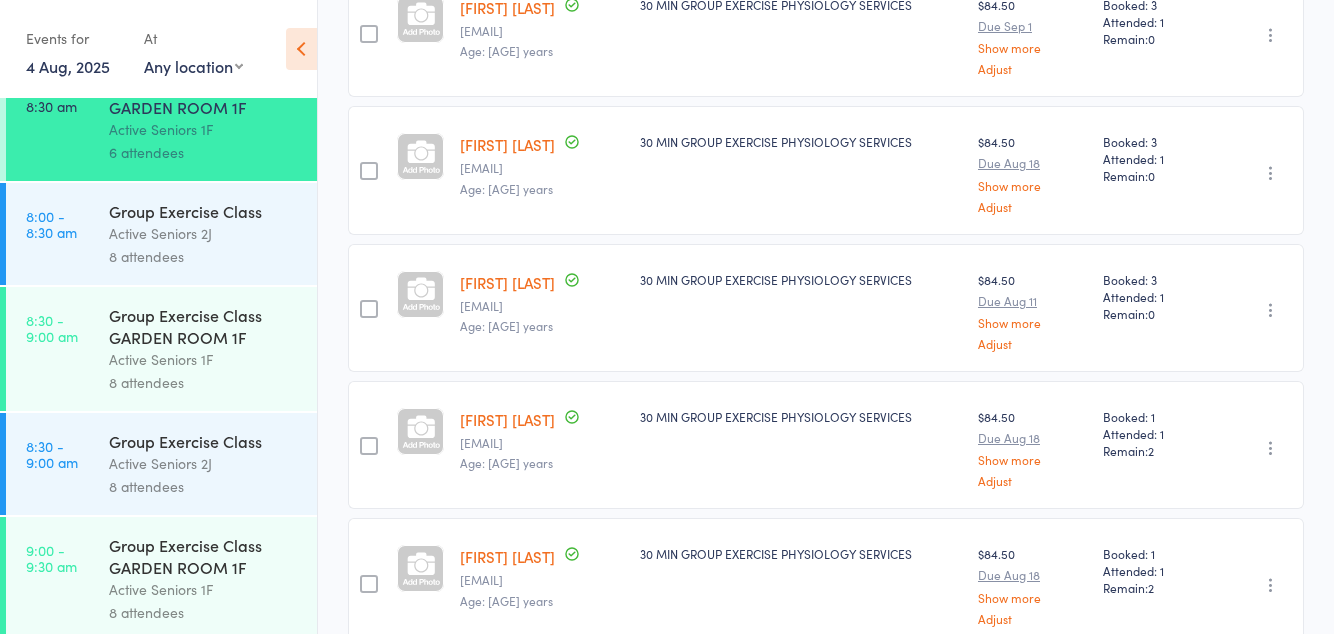 click on "Active Seniors 1F" at bounding box center [204, 359] 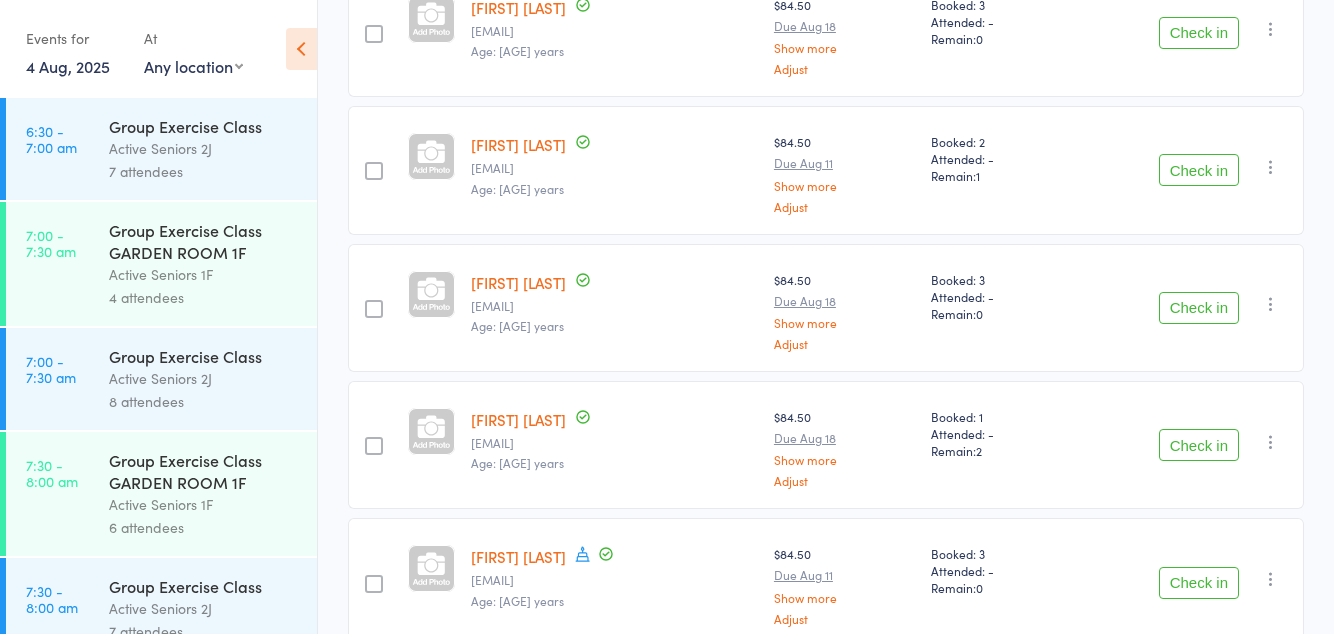 scroll, scrollTop: 0, scrollLeft: 0, axis: both 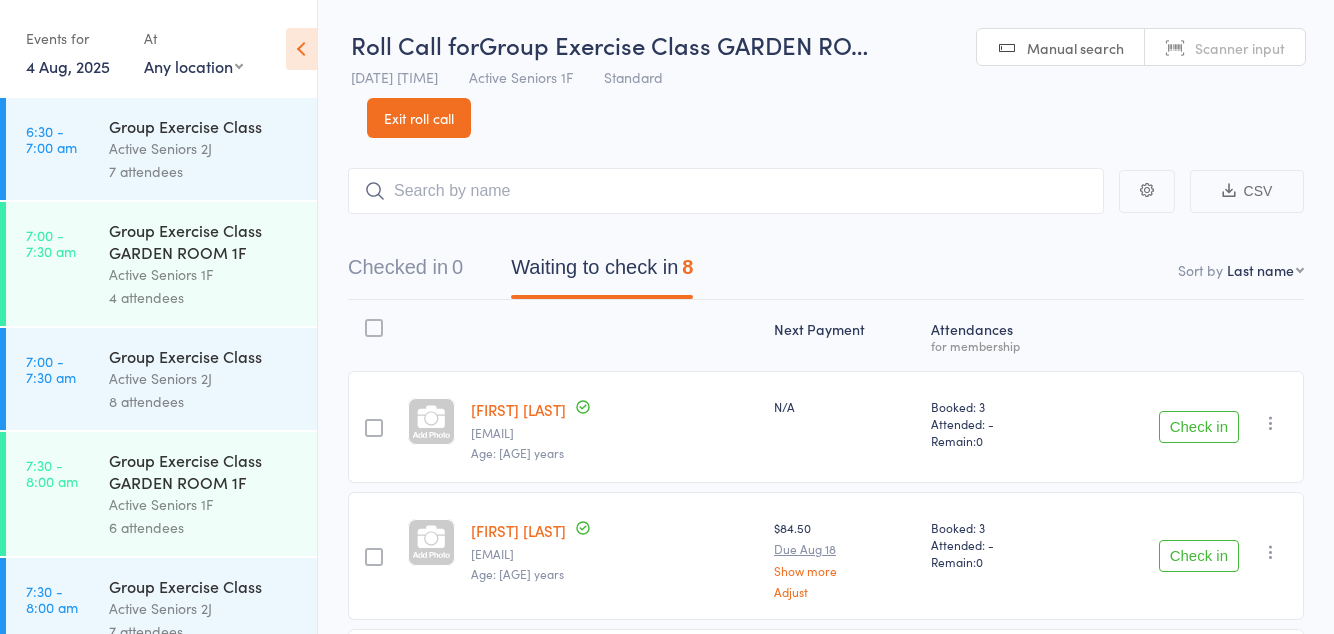 click on "Check in" at bounding box center [1199, 427] 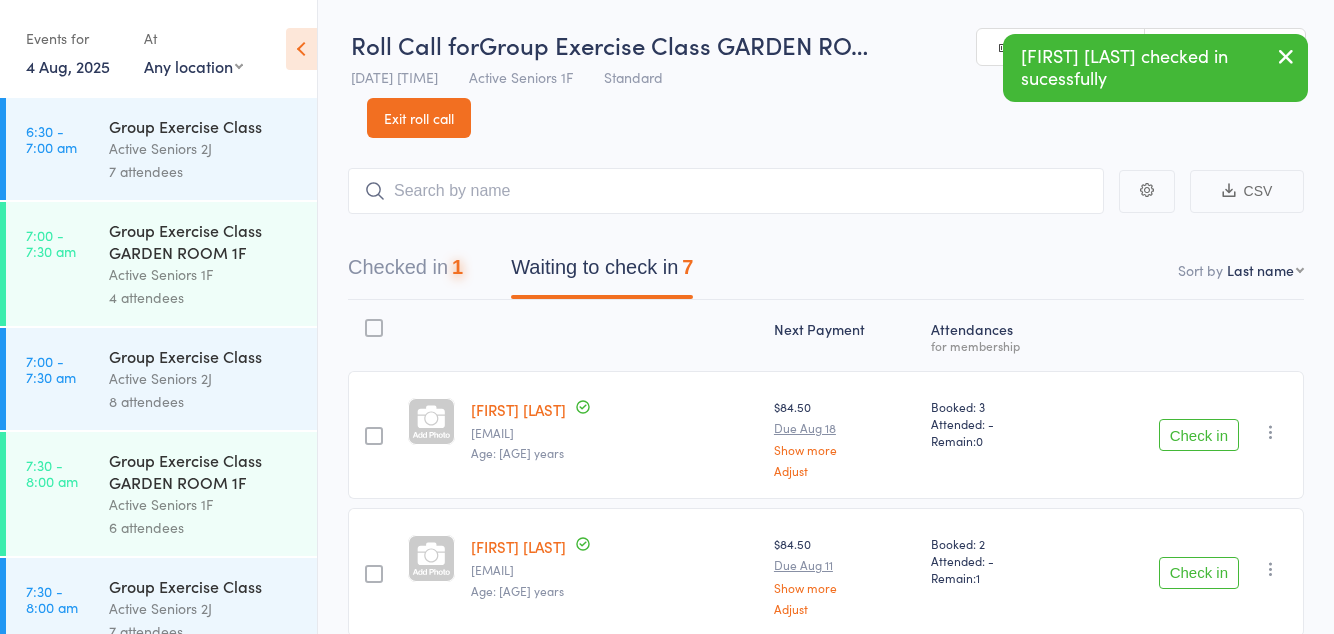 click on "Check in" at bounding box center (1199, 435) 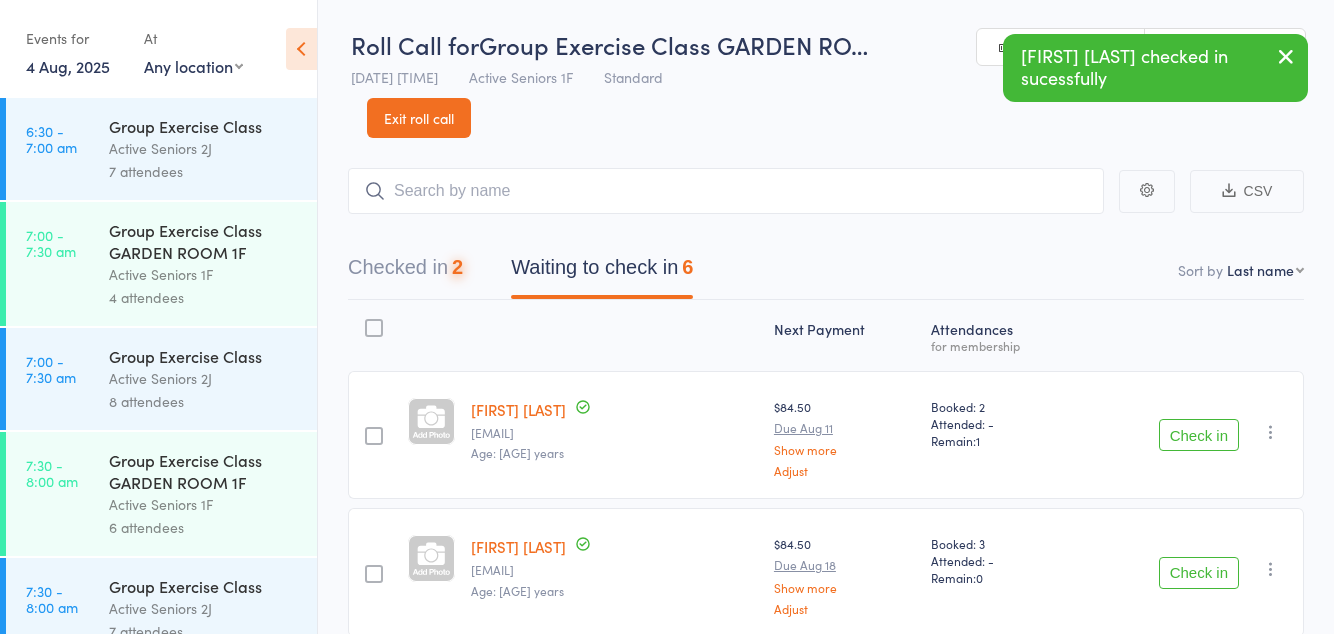 click on "Check in" at bounding box center (1199, 573) 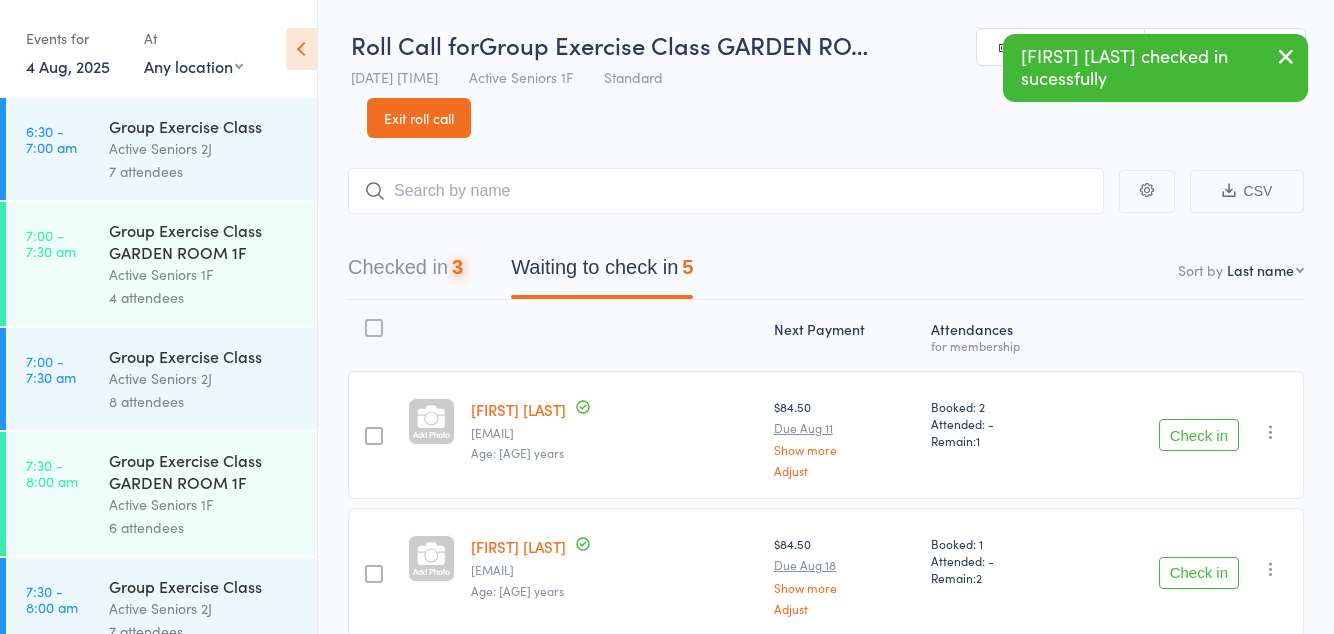 click on "Check in" at bounding box center (1199, 573) 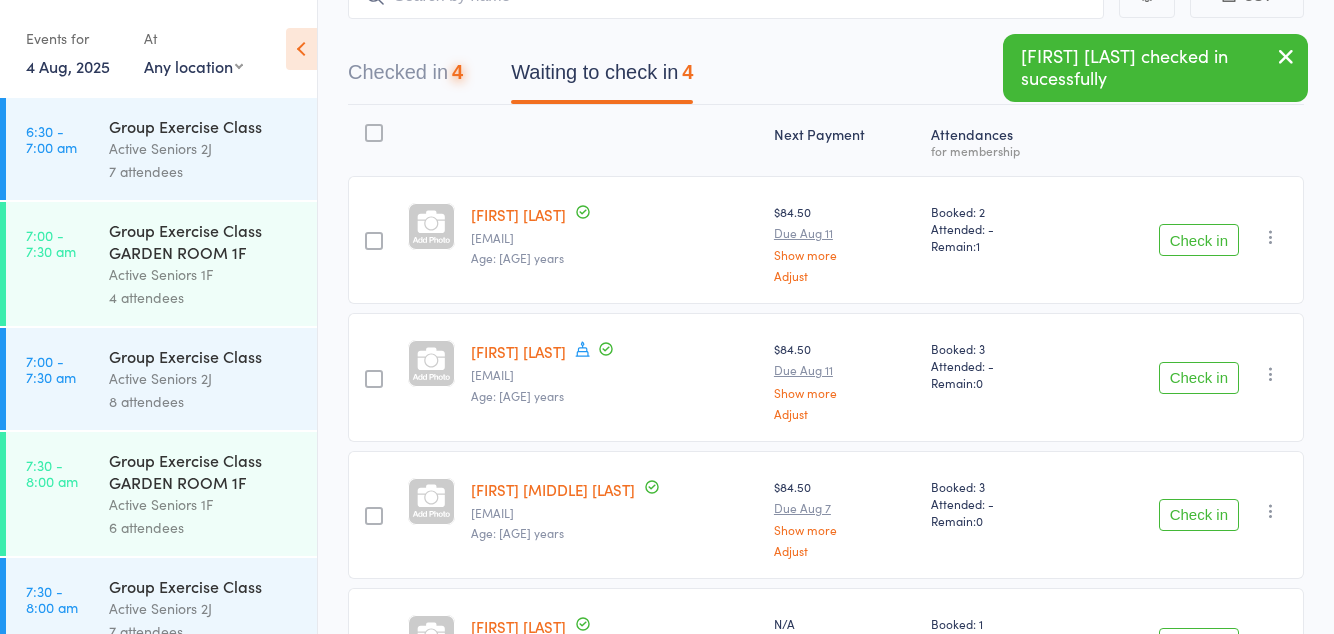 scroll, scrollTop: 251, scrollLeft: 0, axis: vertical 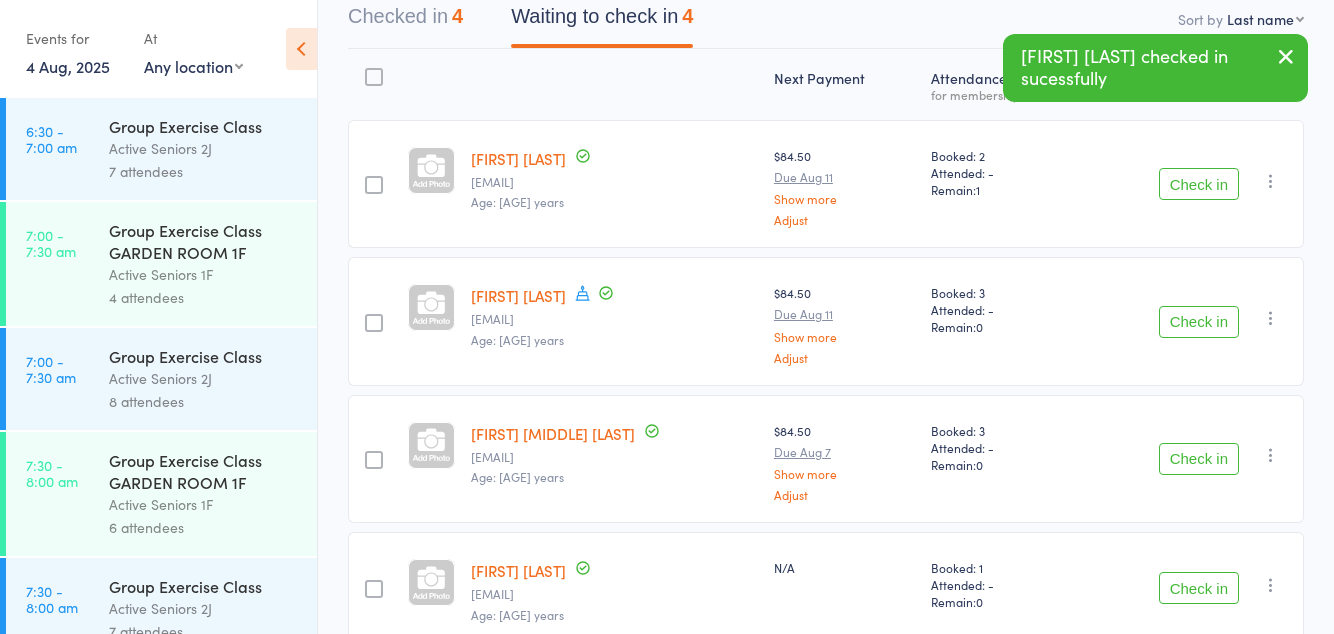 click on "Check in" at bounding box center [1199, 588] 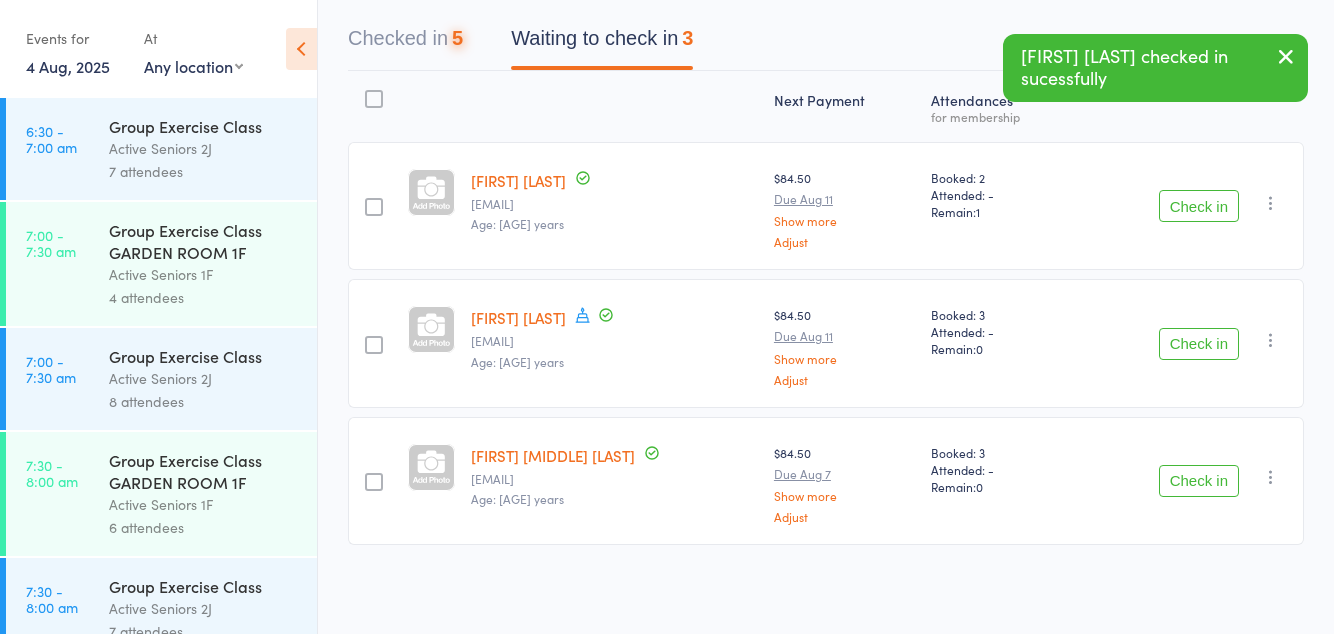 scroll, scrollTop: 131, scrollLeft: 0, axis: vertical 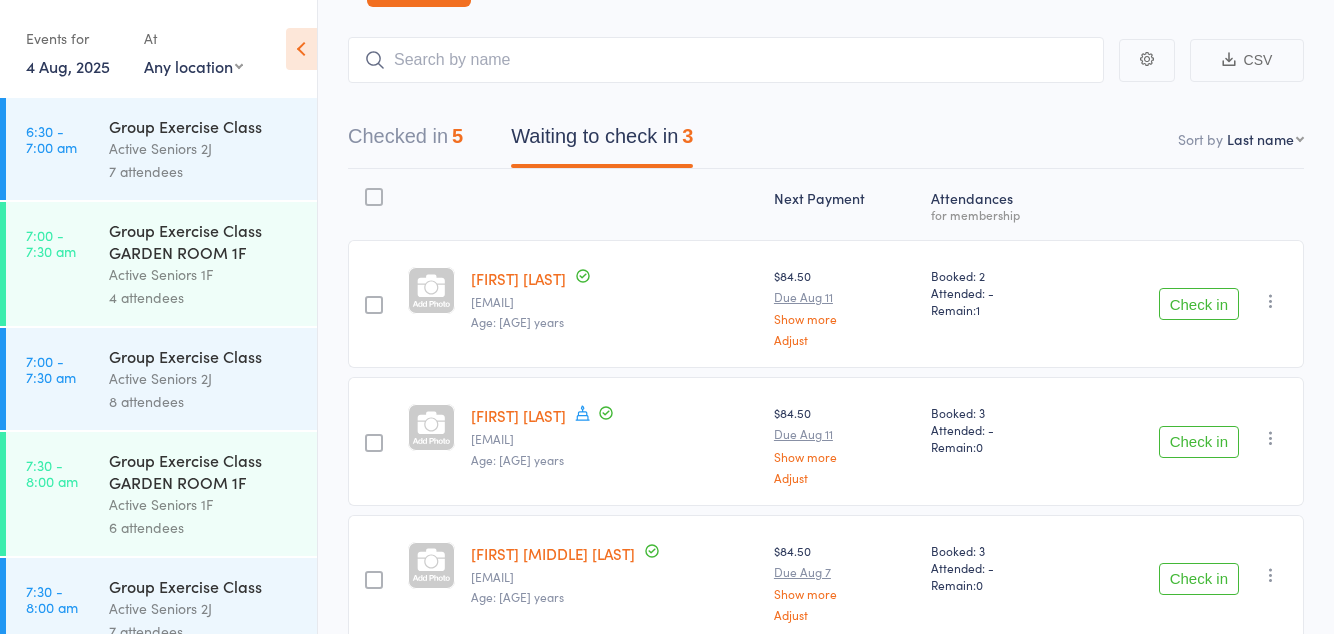 click 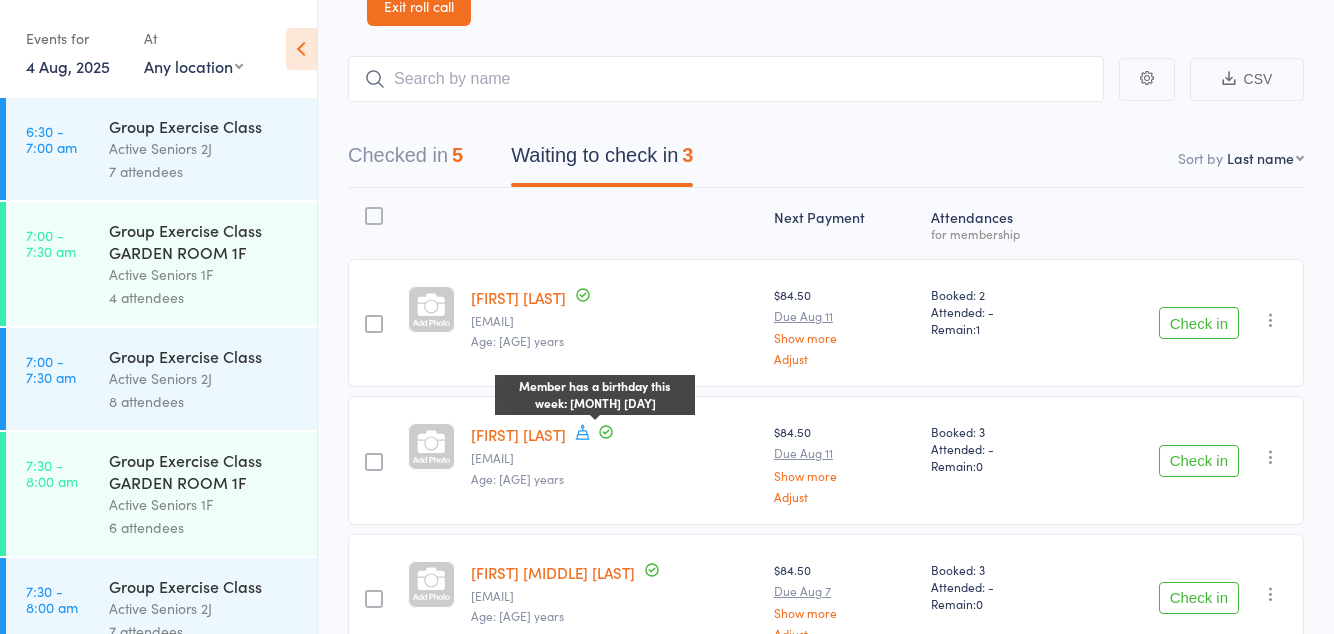 scroll, scrollTop: 131, scrollLeft: 0, axis: vertical 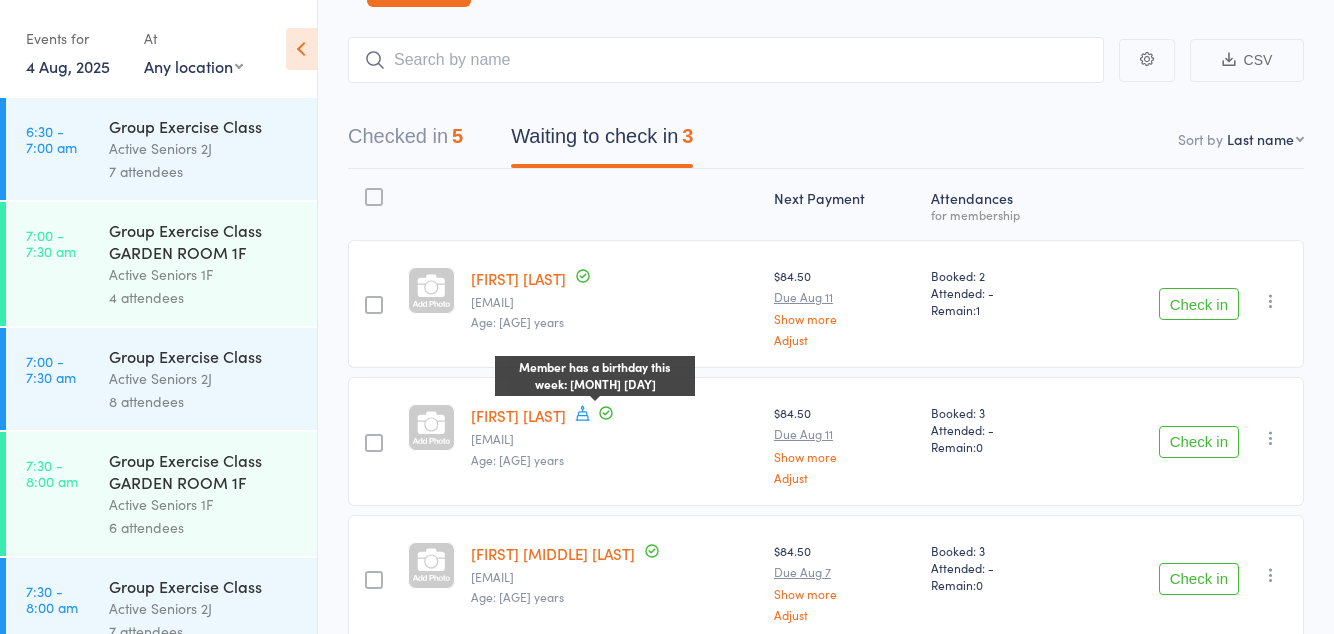 click on "Check in" at bounding box center [1199, 579] 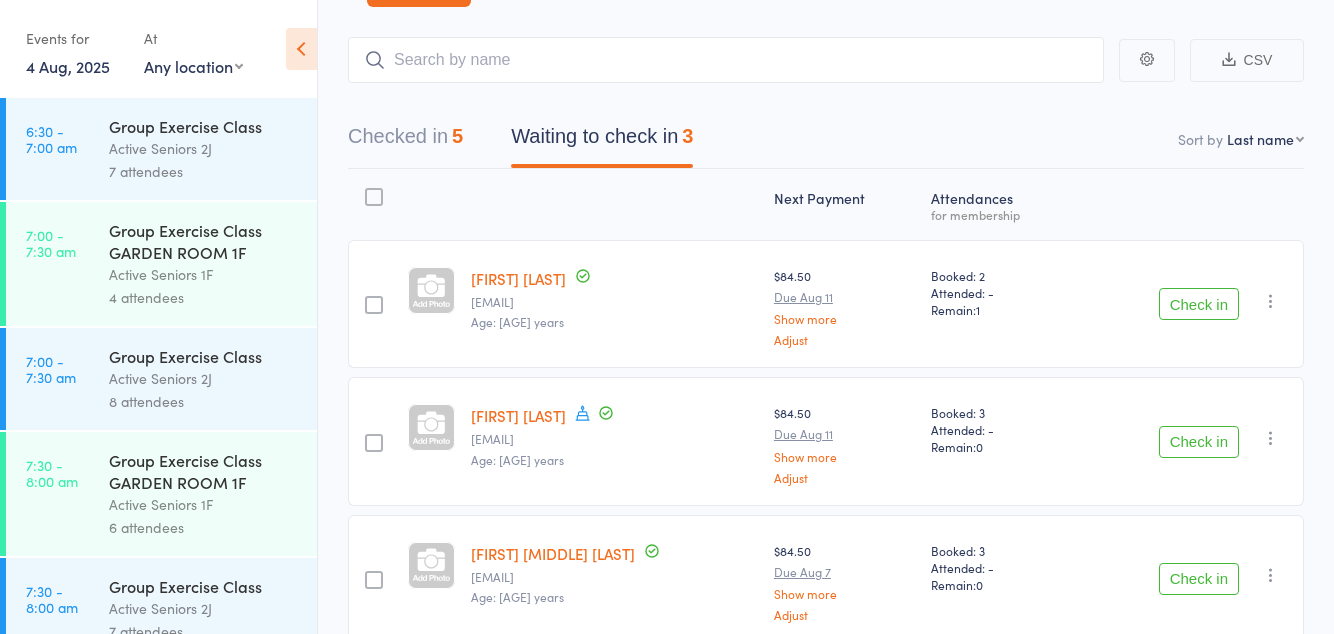 scroll, scrollTop: 0, scrollLeft: 0, axis: both 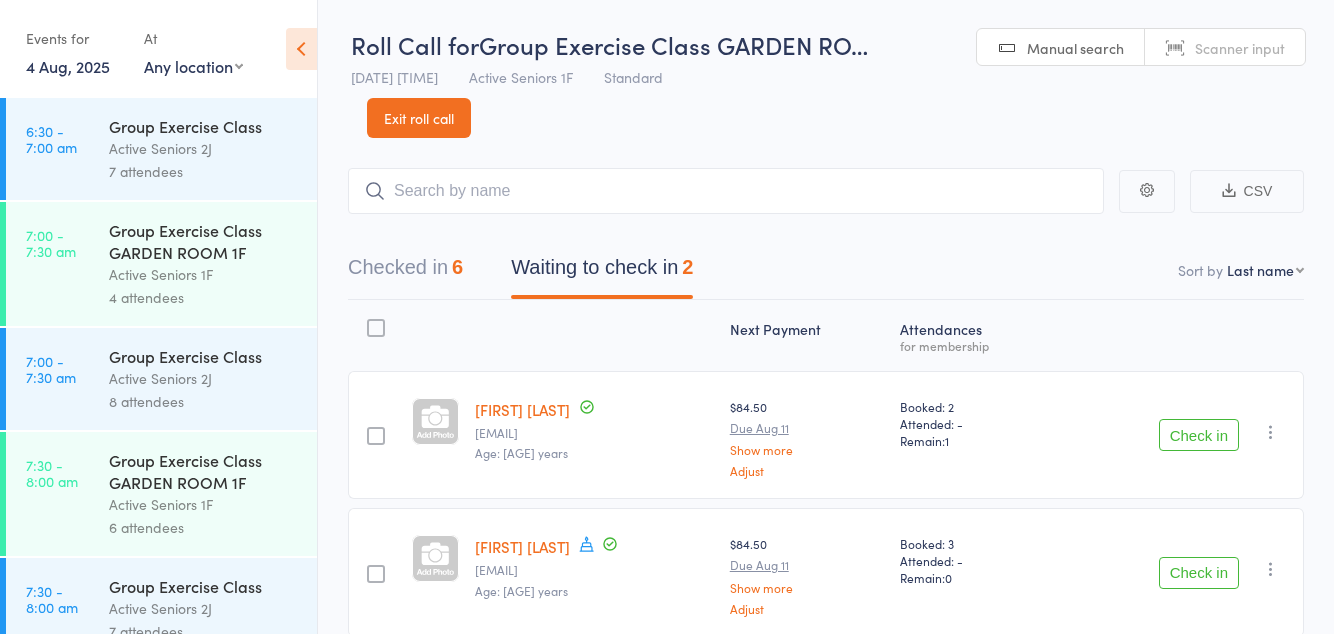 click on "Check in" at bounding box center (1199, 573) 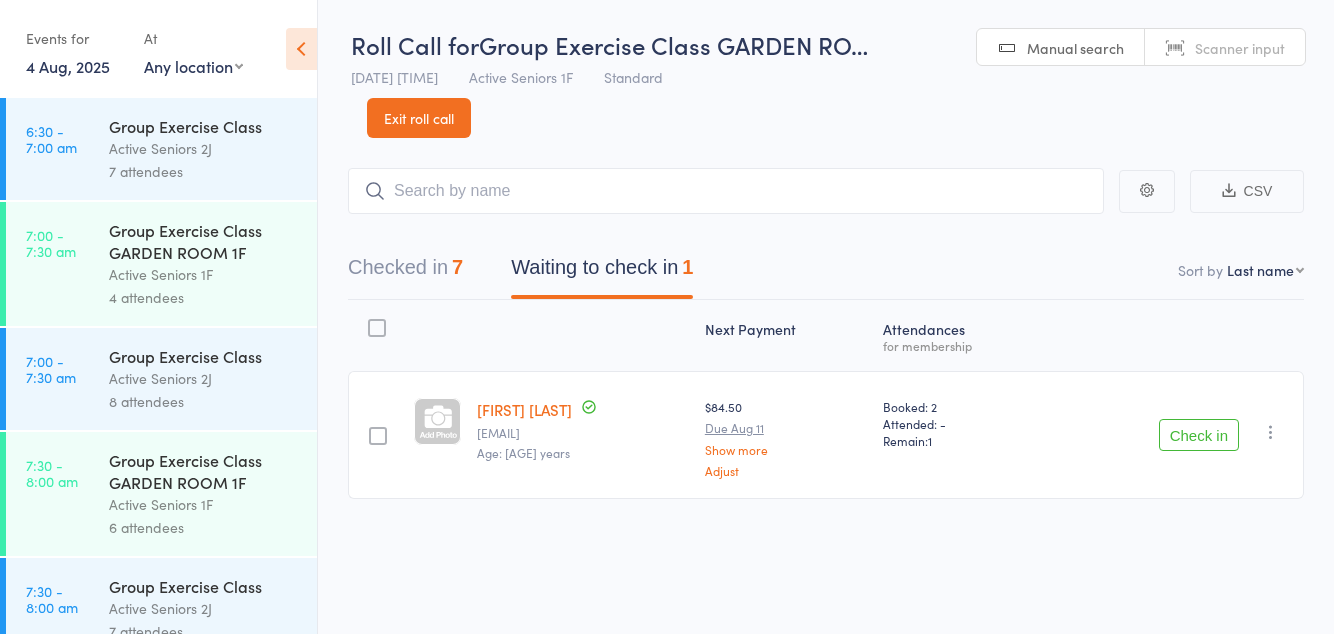 click on "Check in" at bounding box center (1199, 435) 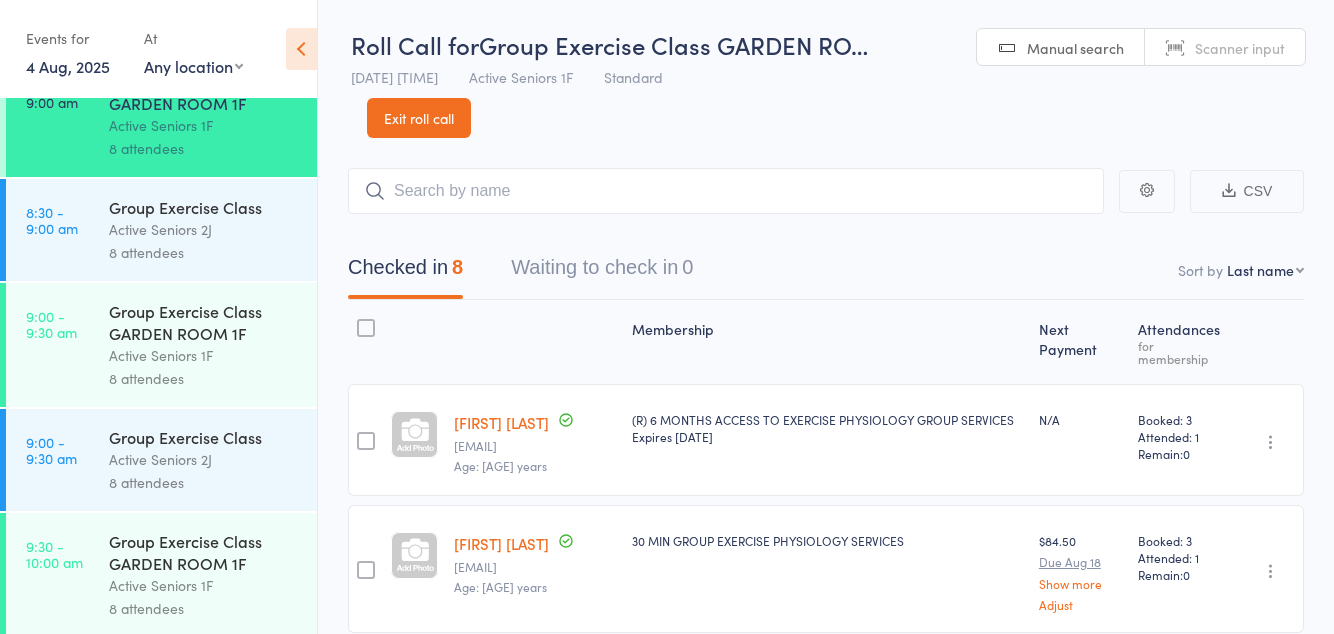 scroll, scrollTop: 840, scrollLeft: 0, axis: vertical 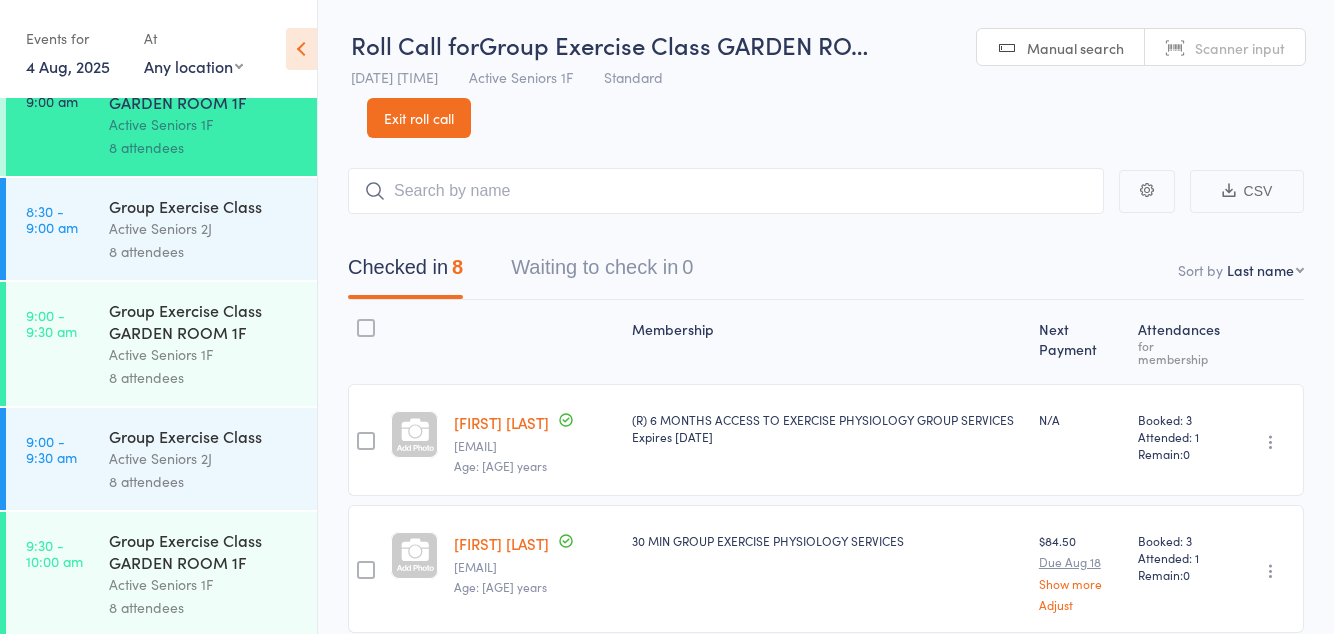 click on "Group Exercise Class GARDEN ROOM 1F" at bounding box center [204, 321] 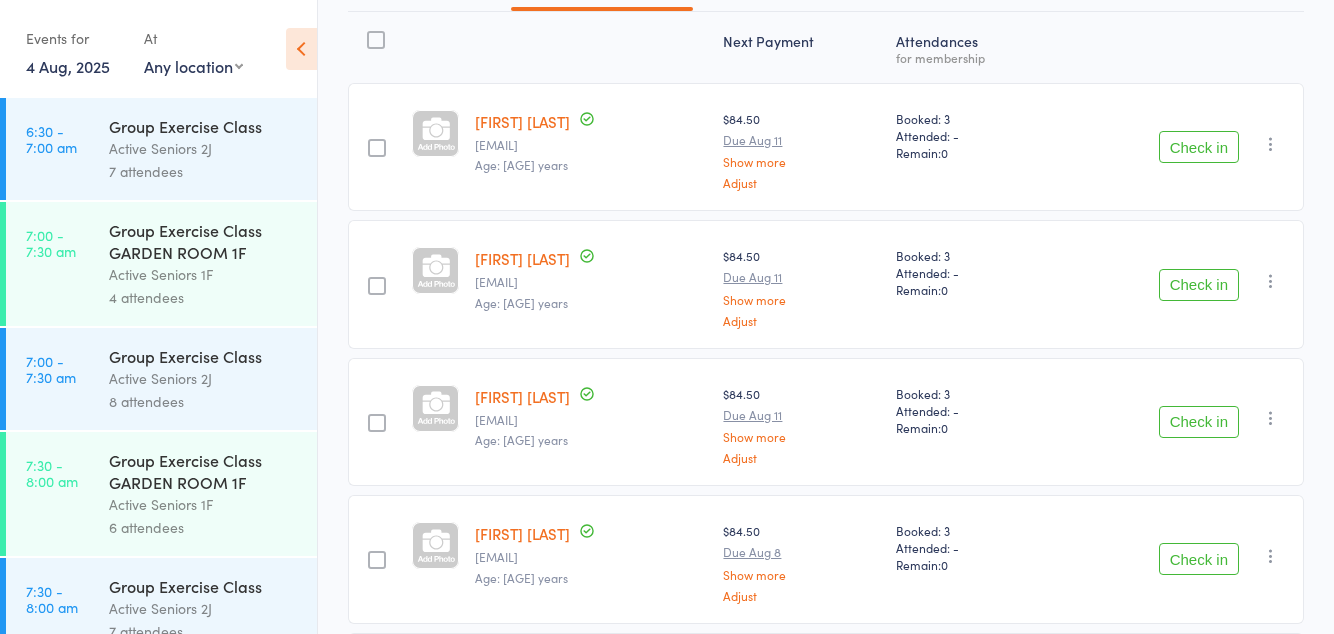 scroll, scrollTop: 433, scrollLeft: 0, axis: vertical 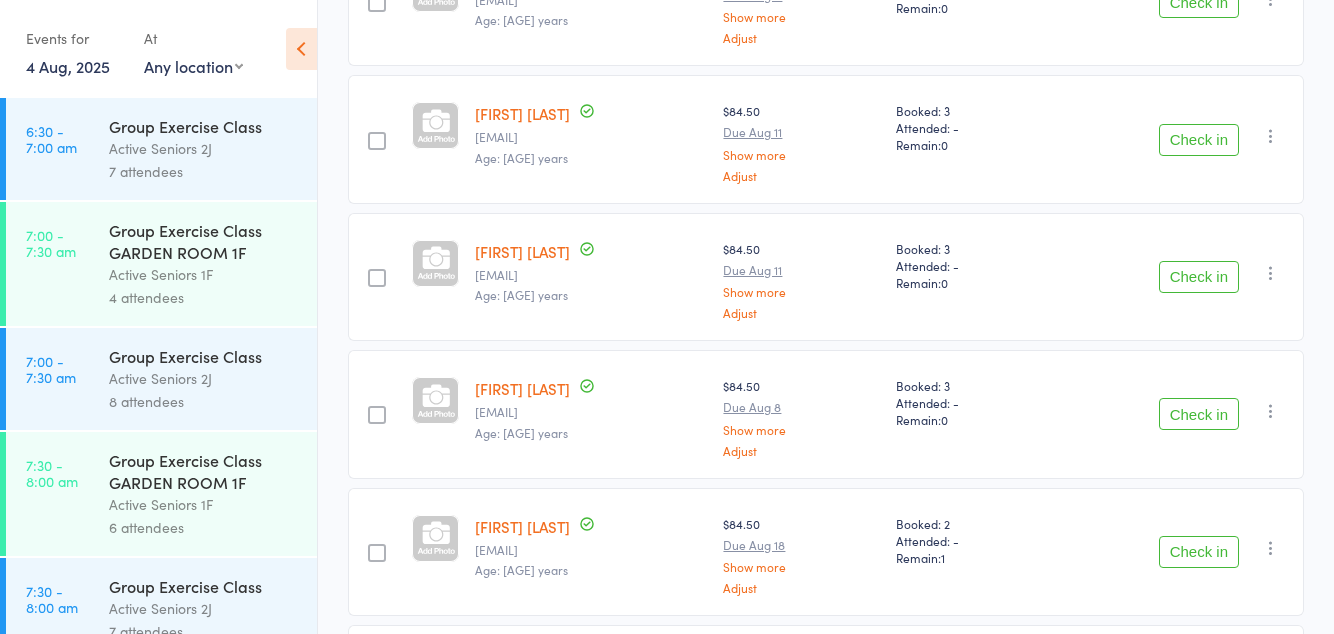 click on "Check in" at bounding box center [1199, 414] 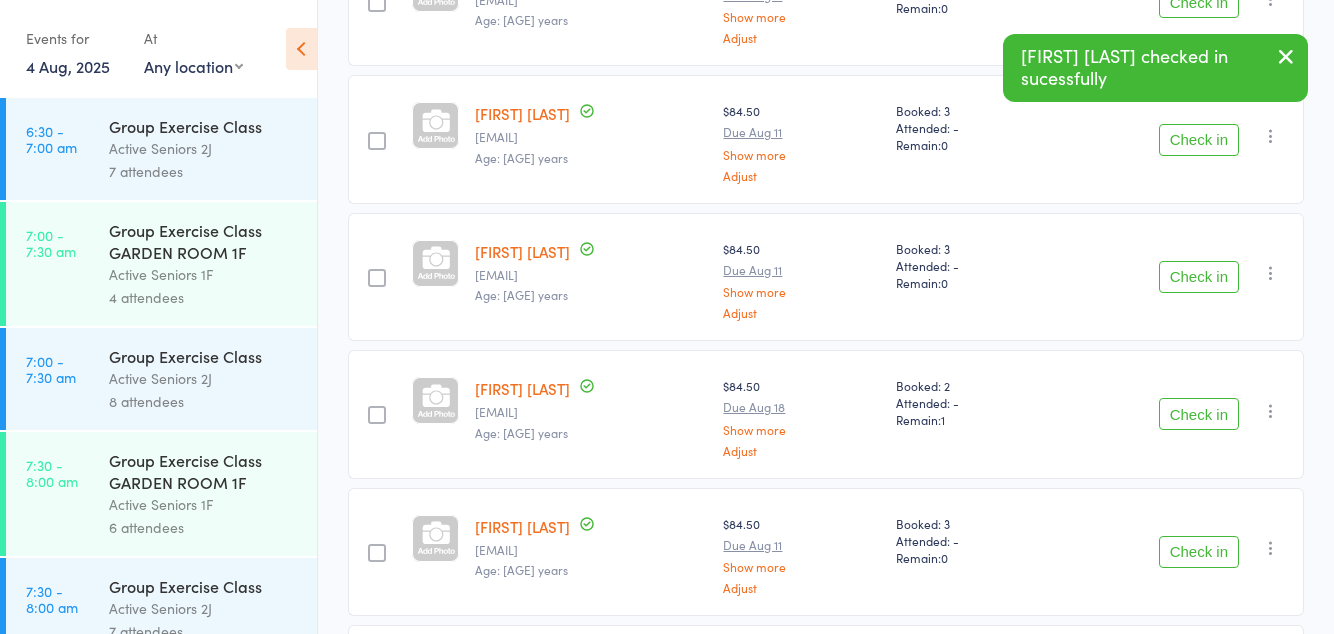 click on "Check in" at bounding box center [1199, 552] 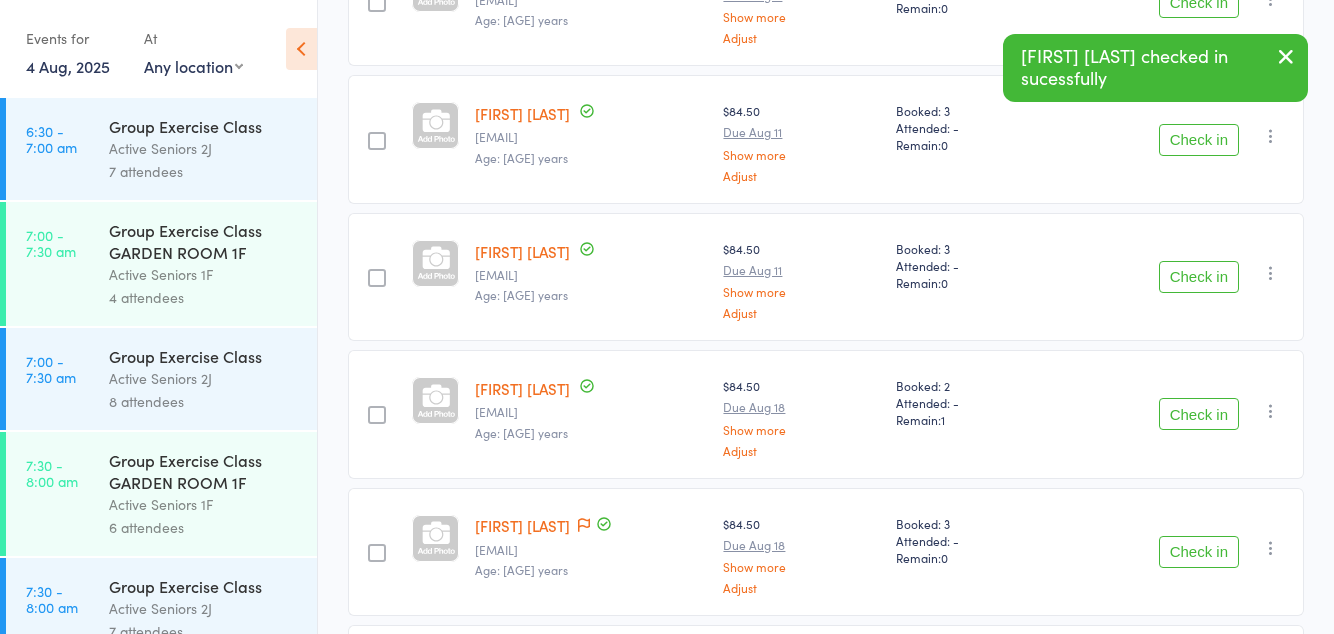 click 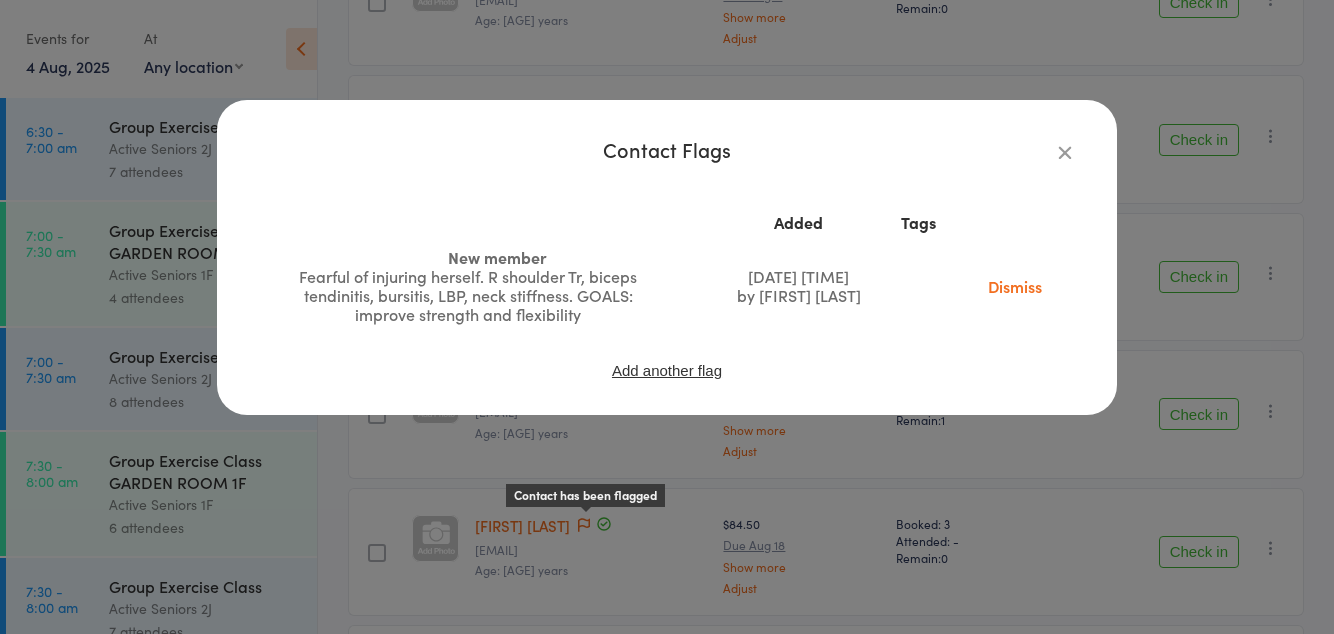 click on "Dismiss" at bounding box center (1015, 286) 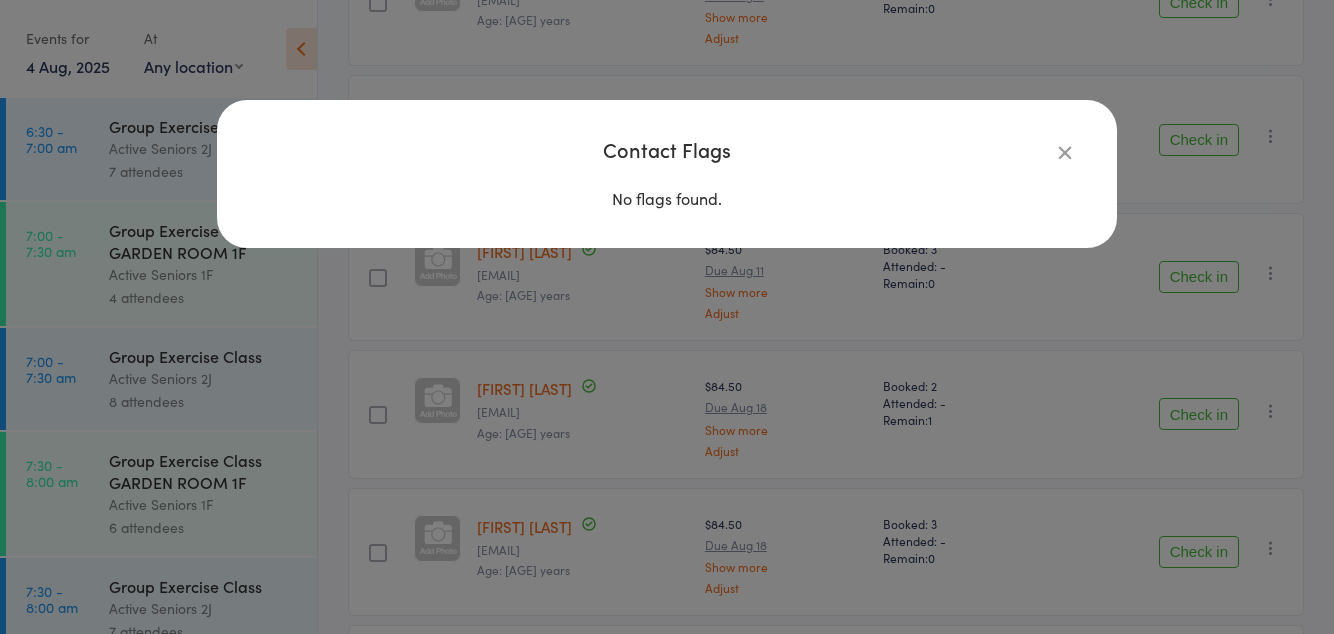 click at bounding box center [1065, 152] 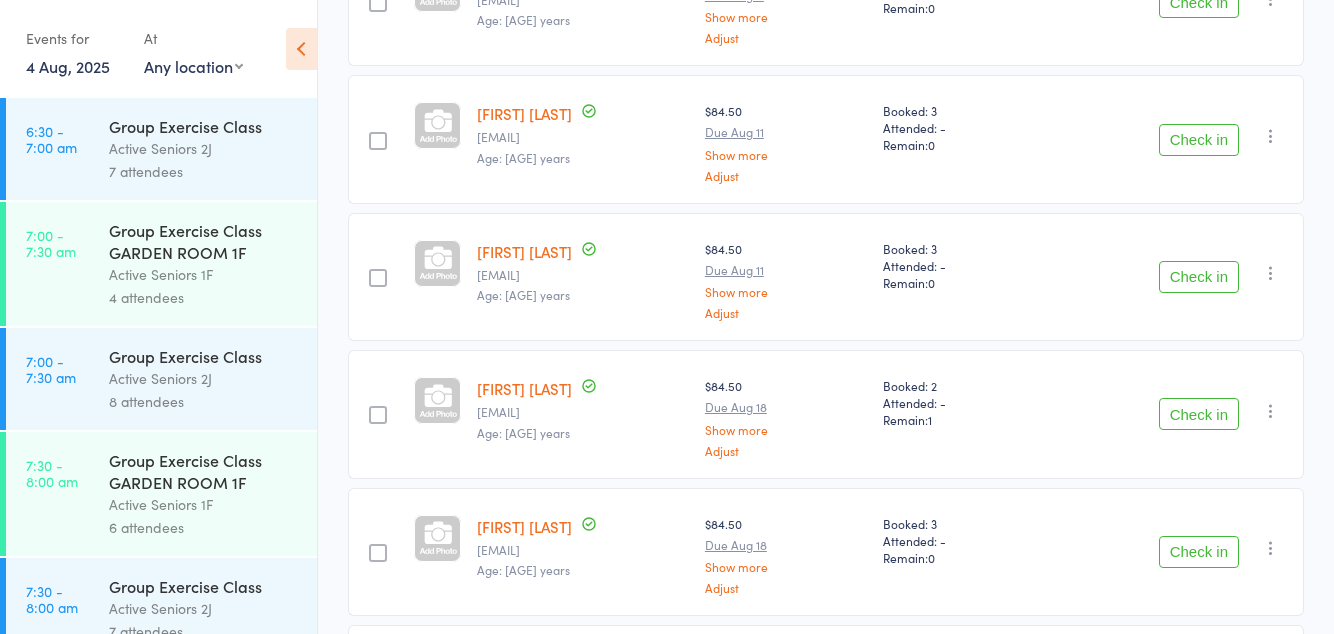click on "Check in" at bounding box center (1199, 552) 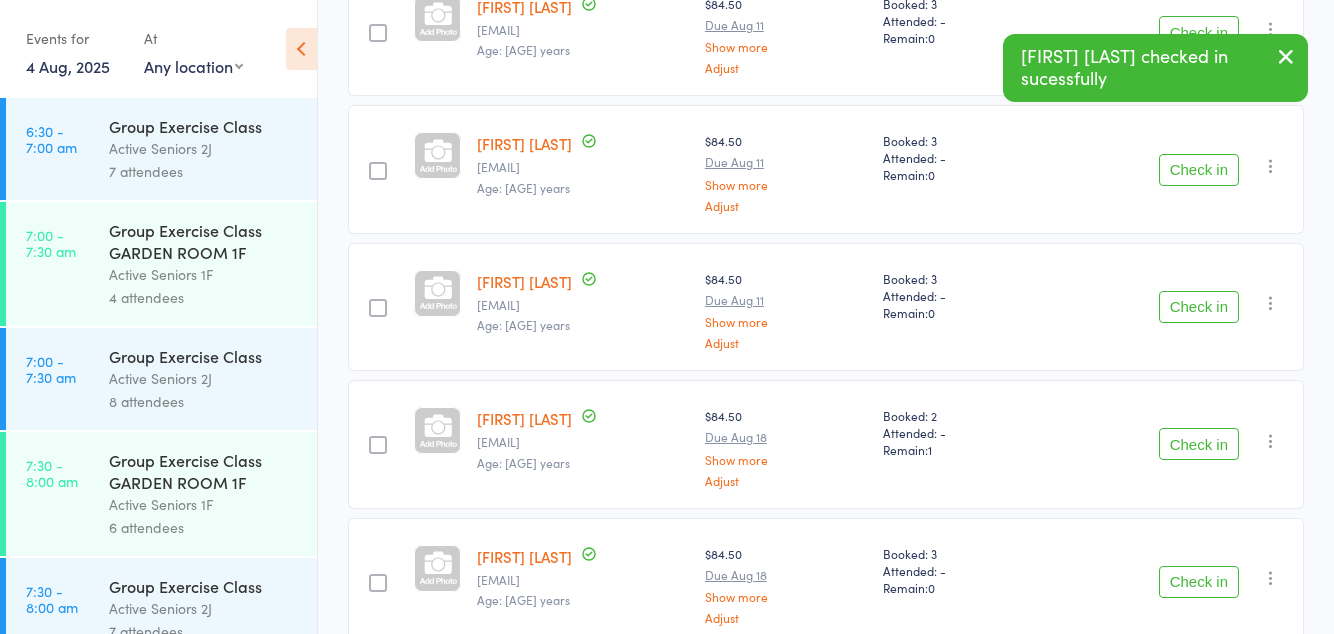 click on "Check in" at bounding box center [1199, 582] 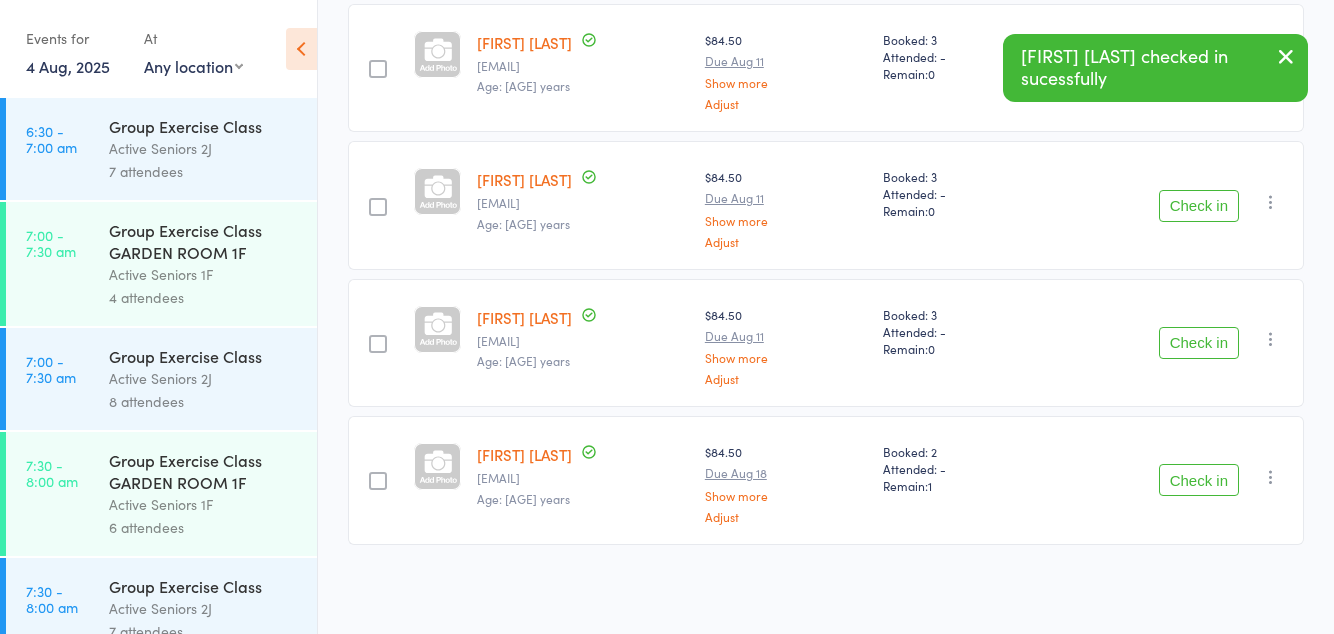 scroll, scrollTop: 267, scrollLeft: 0, axis: vertical 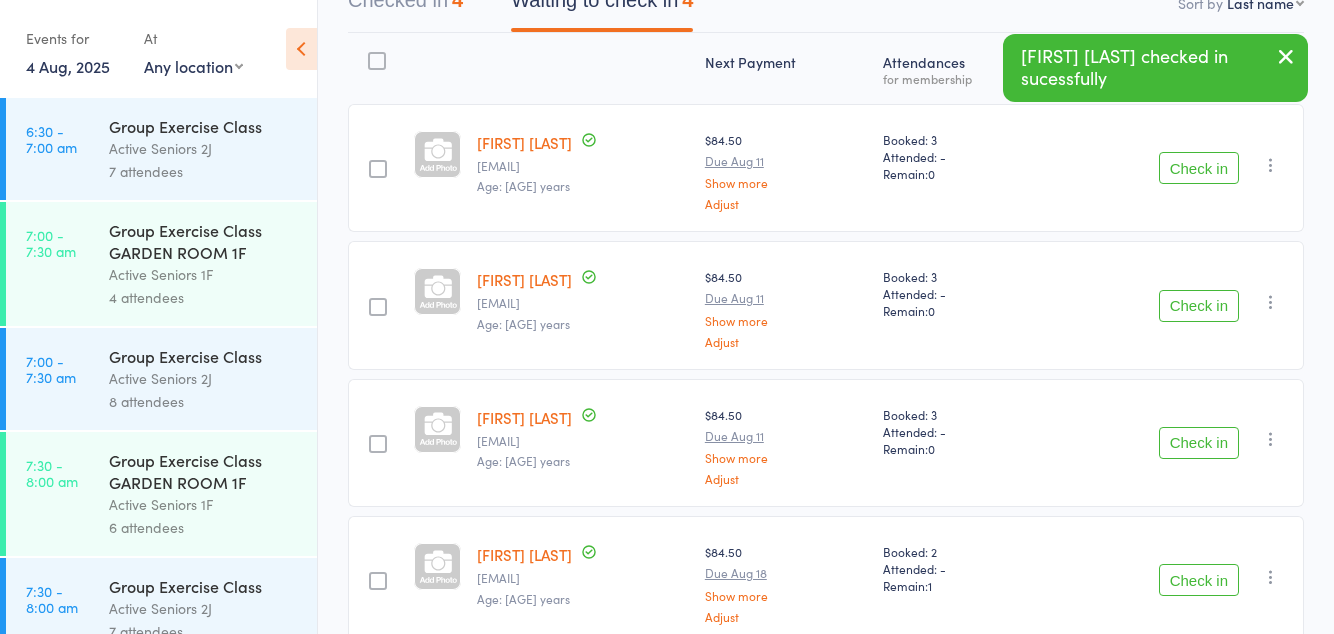 click on "Check in" at bounding box center (1199, 306) 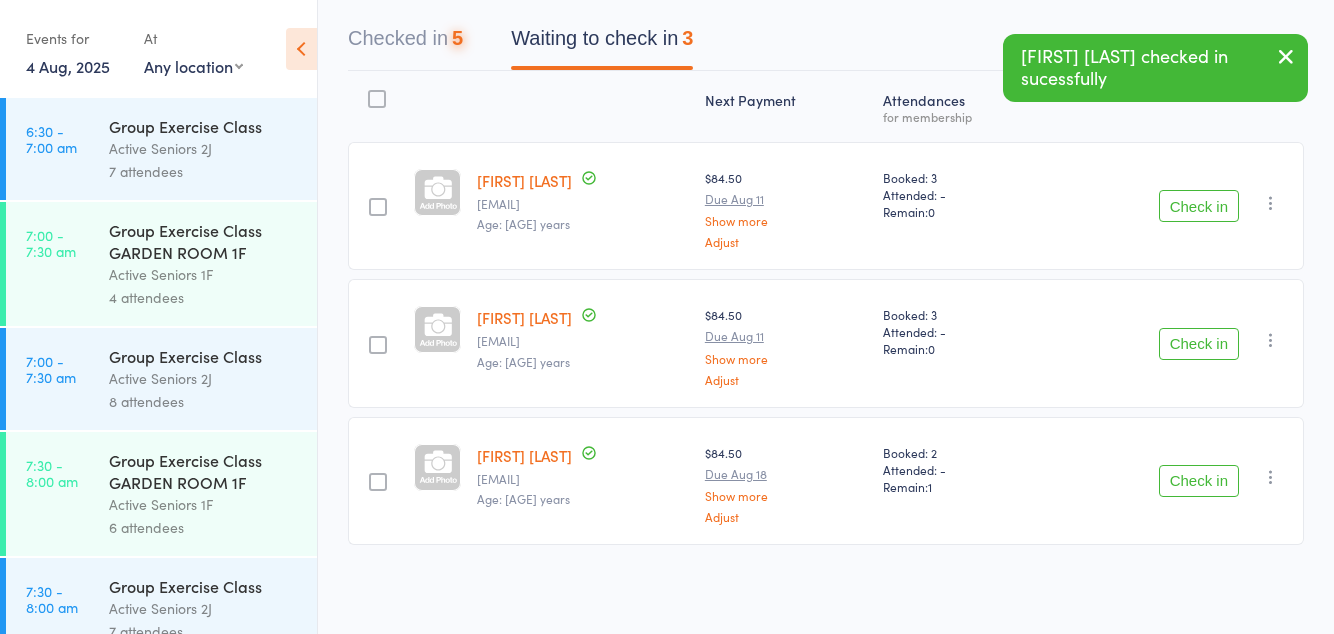 scroll, scrollTop: 131, scrollLeft: 0, axis: vertical 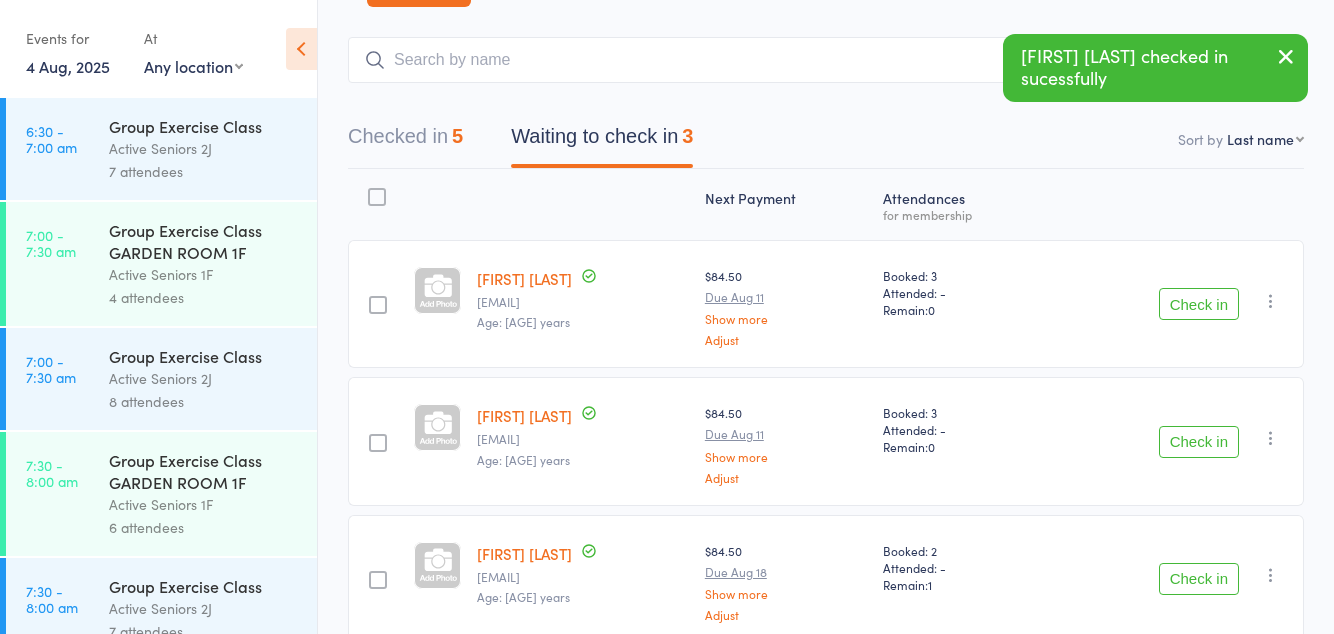 click on "Check in" at bounding box center (1199, 304) 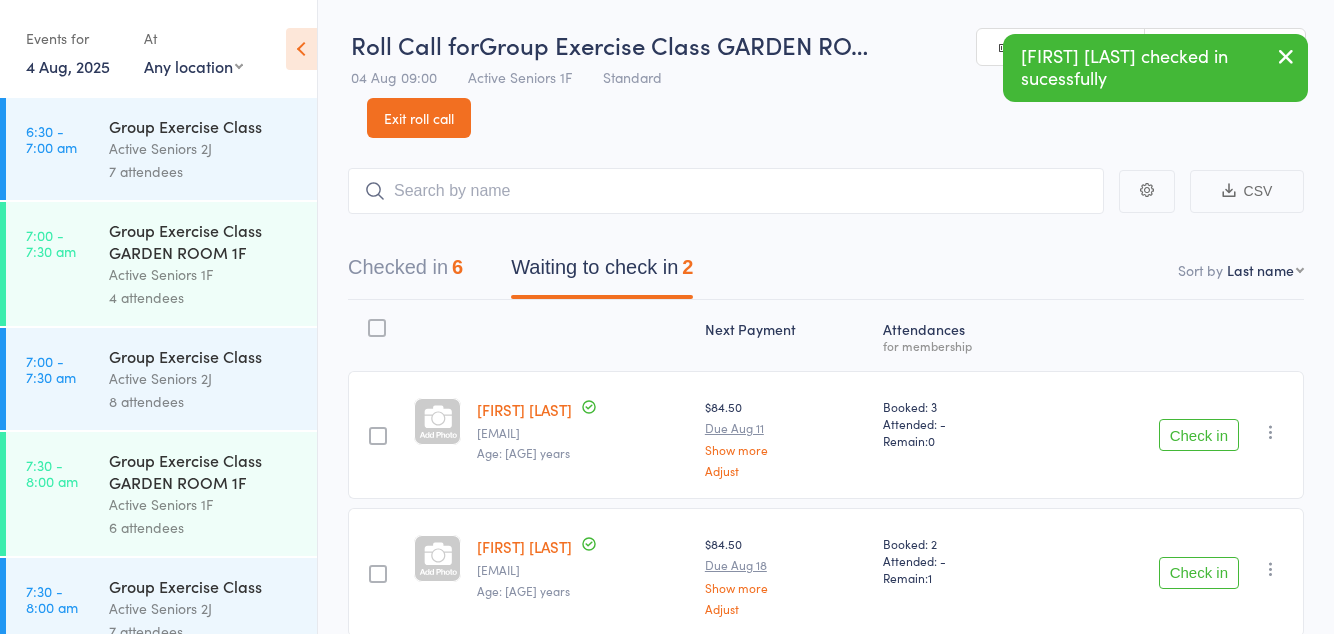 click on "Check in" at bounding box center [1199, 573] 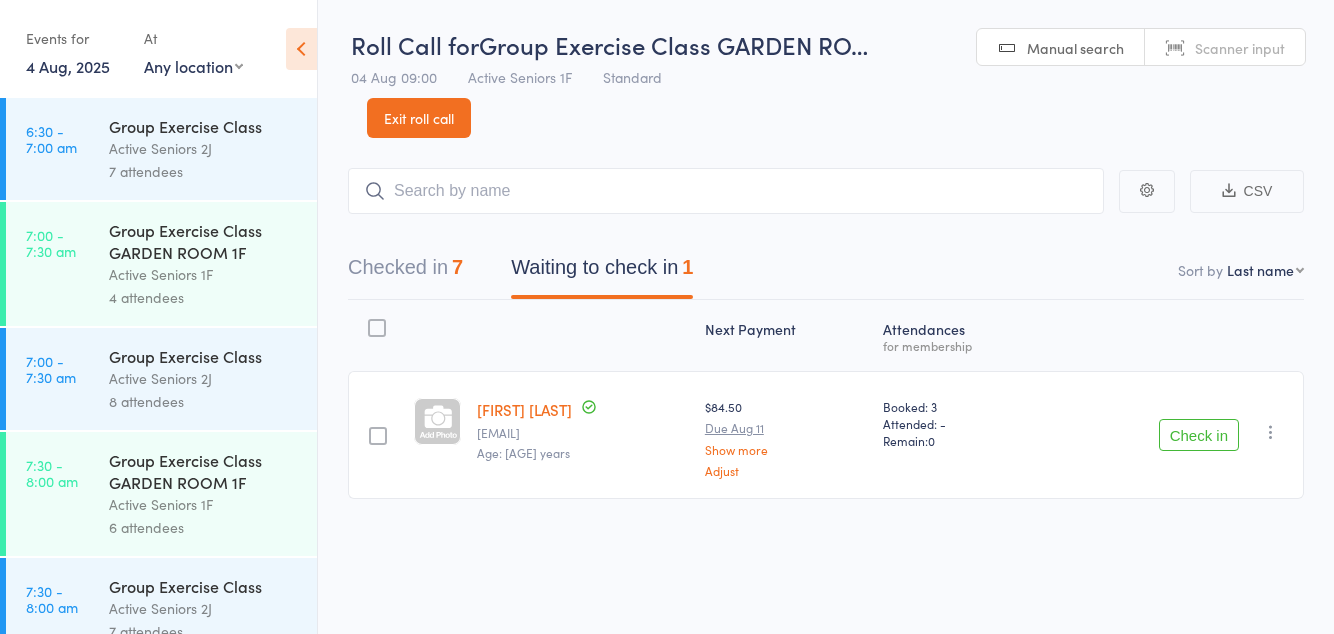click on "Check in" at bounding box center [1199, 435] 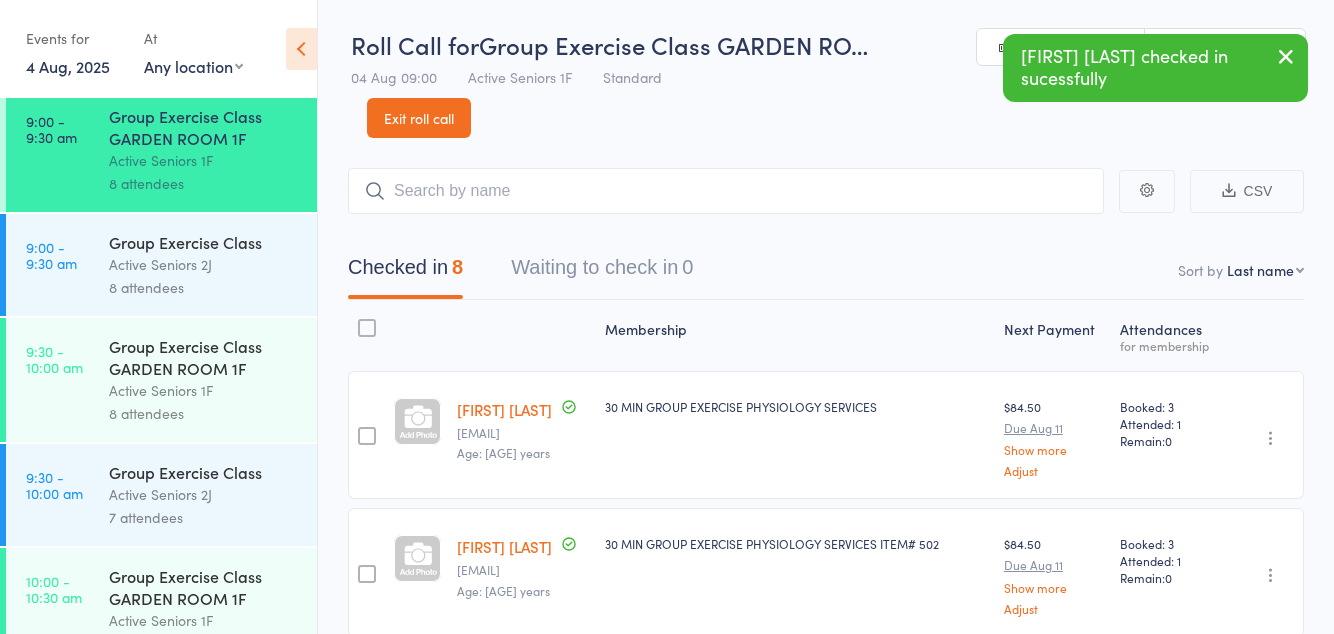 scroll, scrollTop: 1034, scrollLeft: 0, axis: vertical 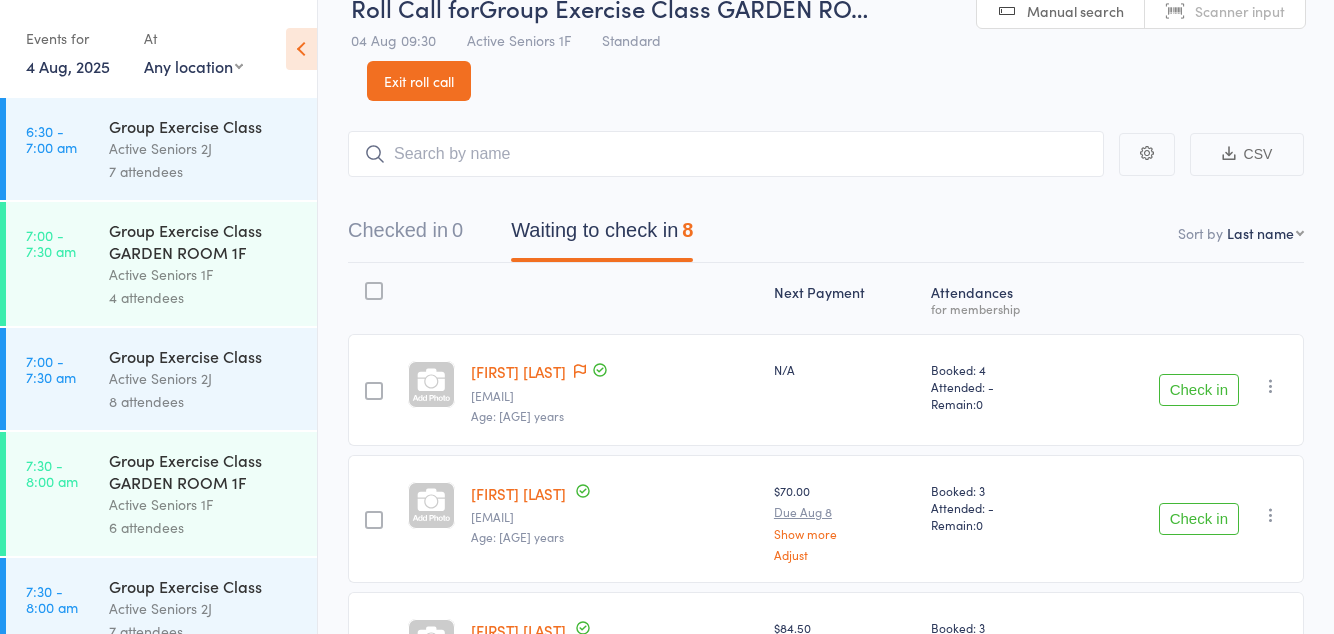 click at bounding box center [580, 372] 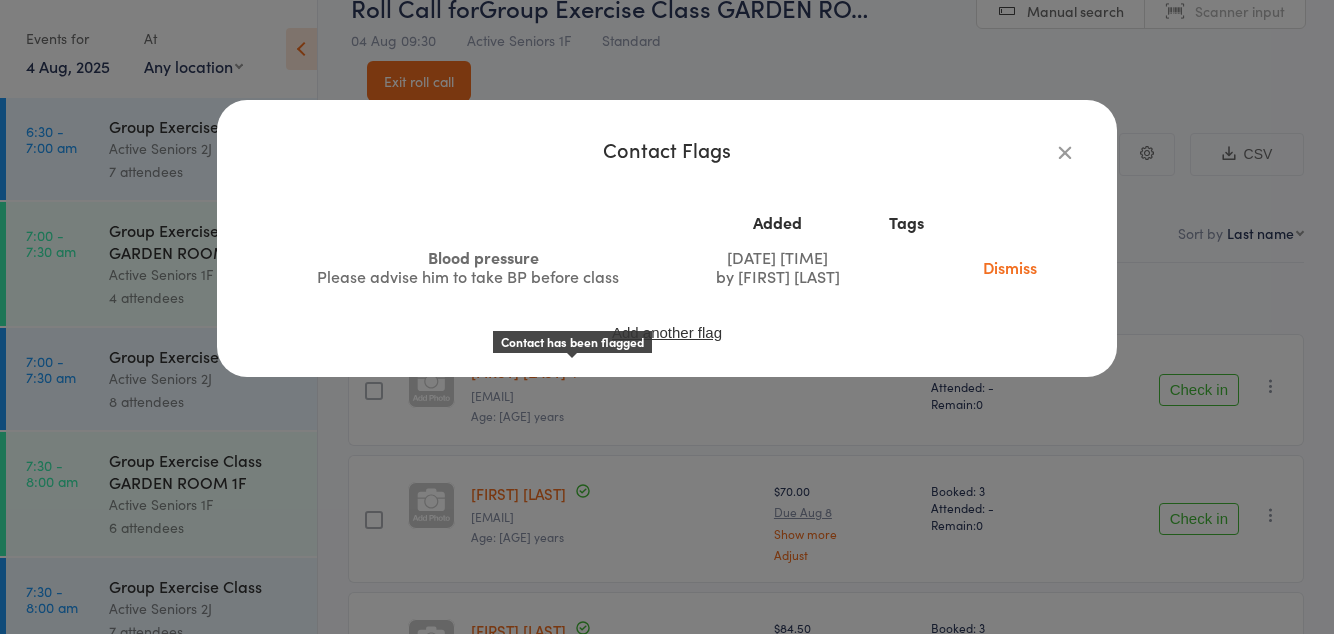 click at bounding box center (1065, 152) 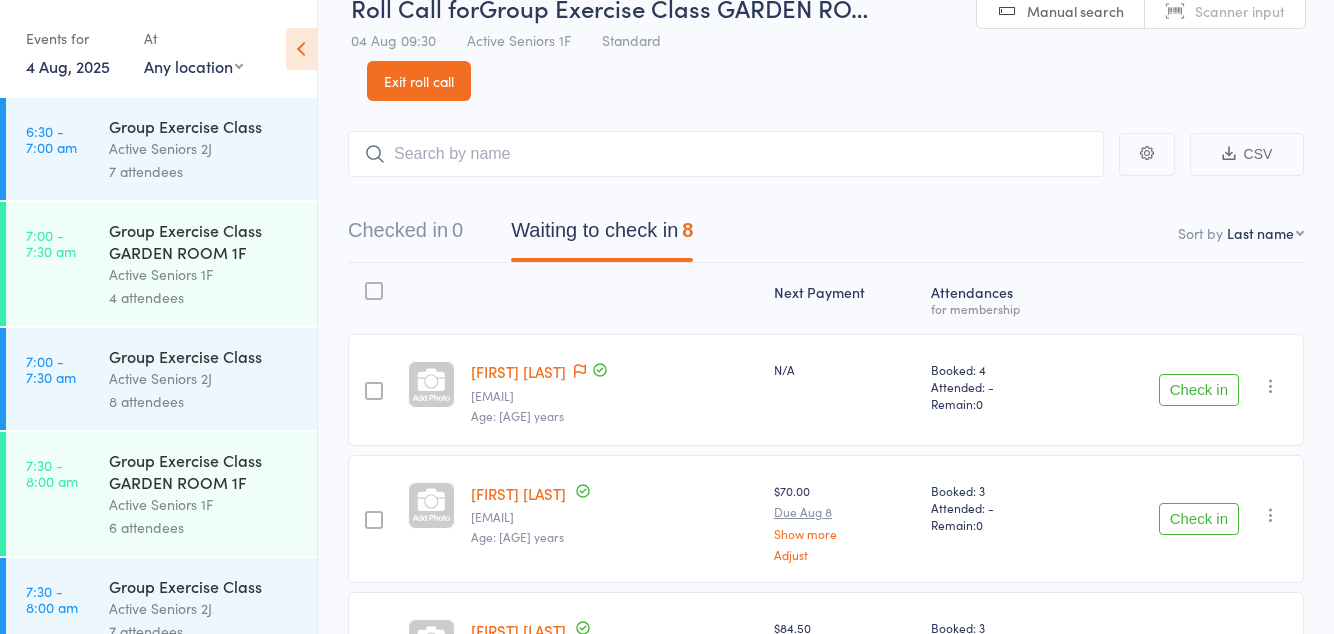 click on "[FIRST] [LAST]" at bounding box center [518, 371] 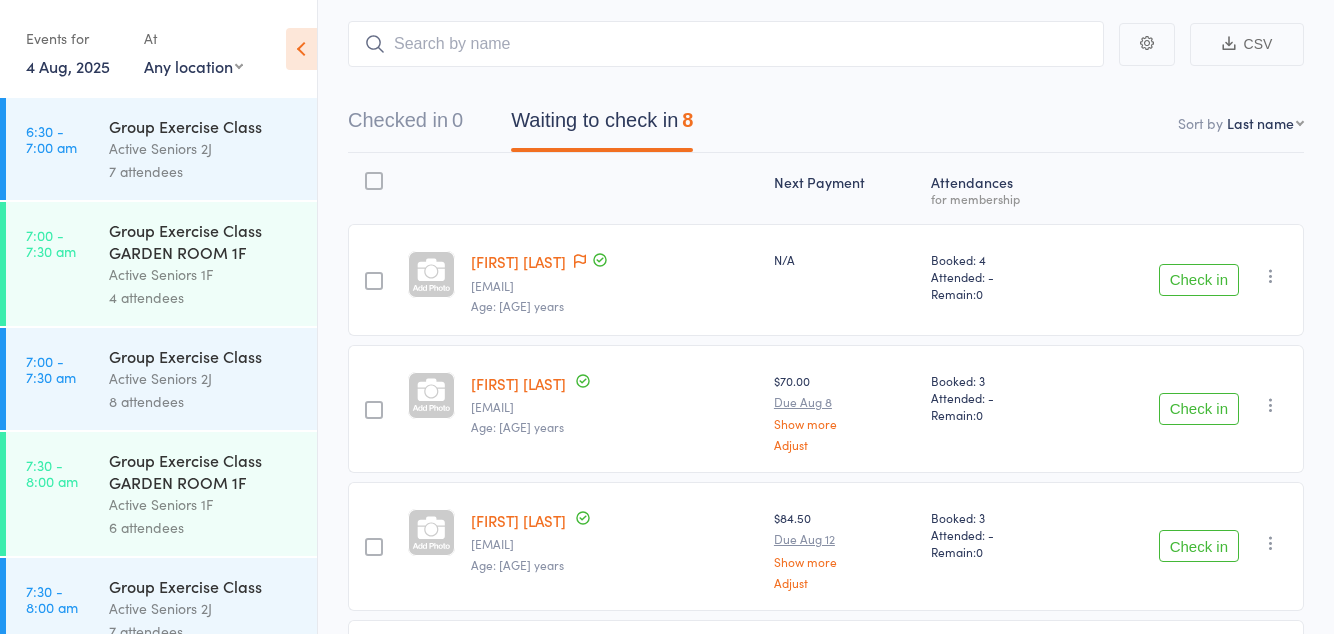 scroll, scrollTop: 152, scrollLeft: 0, axis: vertical 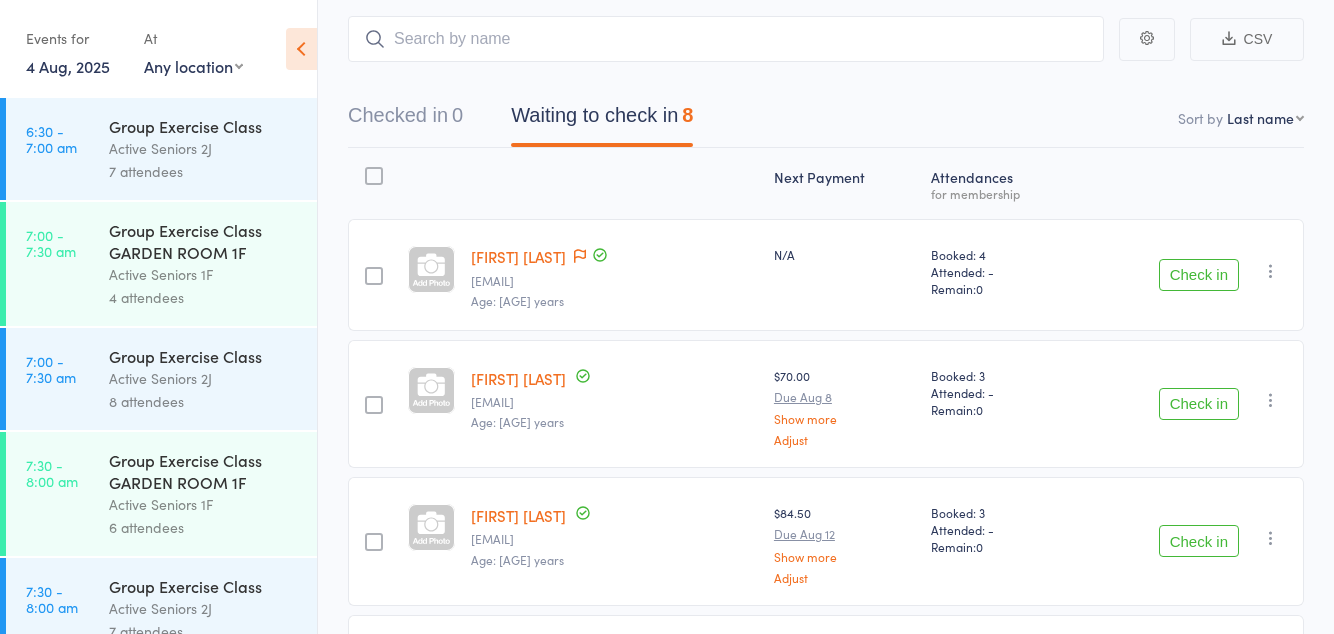click on "Check in" at bounding box center [1199, 275] 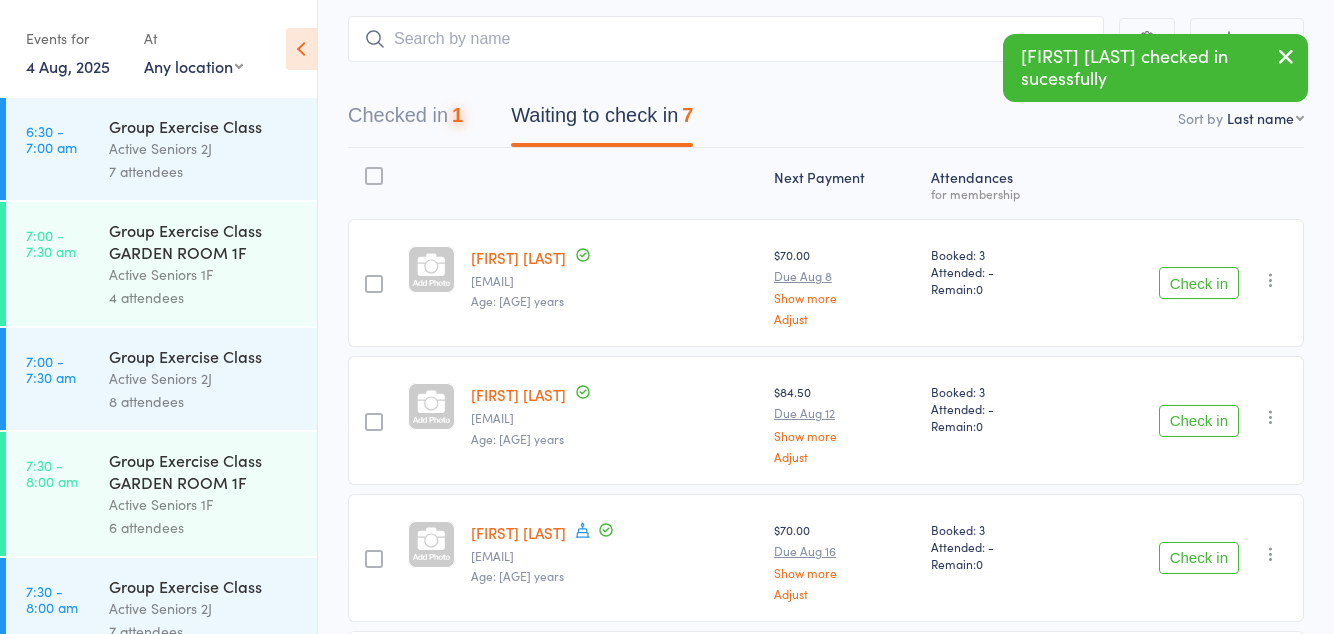 click on "Check in" at bounding box center [1199, 283] 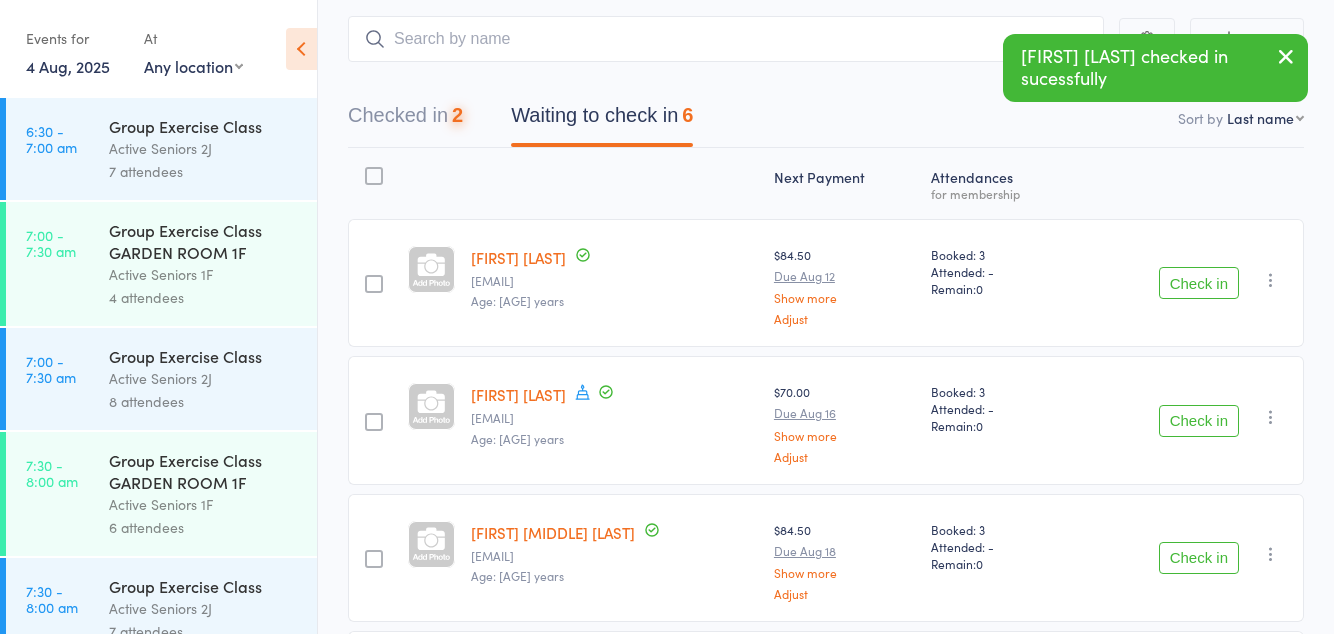 click on "Check in" at bounding box center (1199, 283) 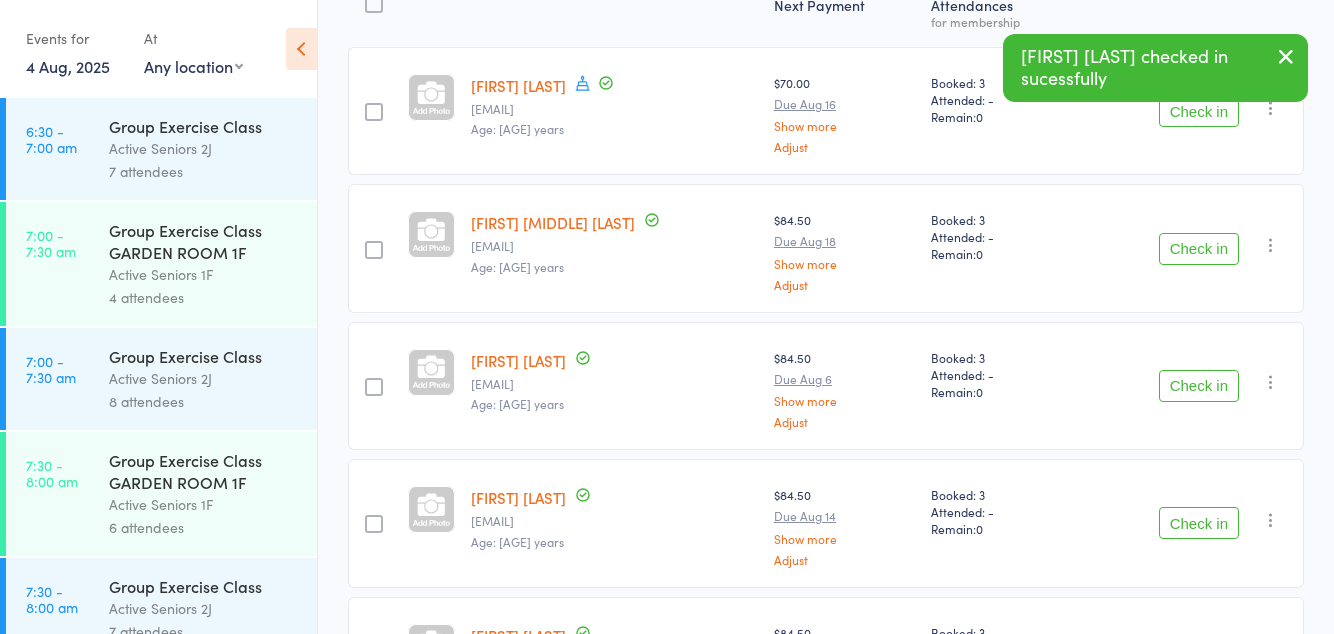 scroll, scrollTop: 333, scrollLeft: 0, axis: vertical 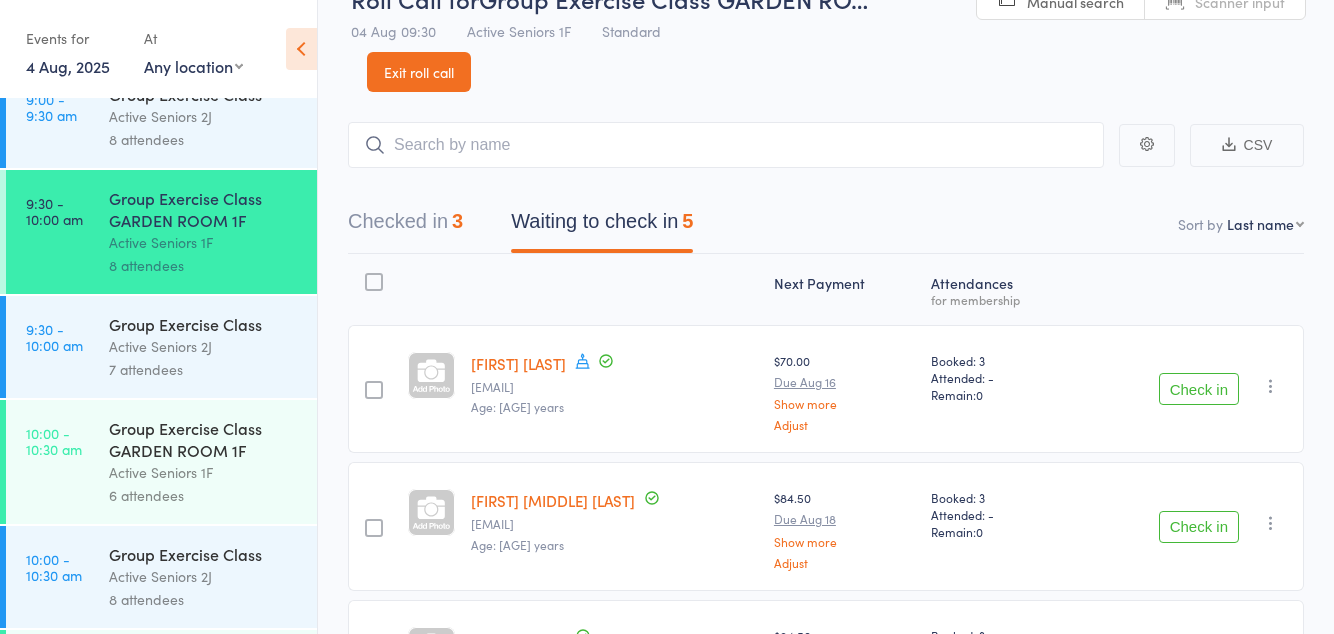 click on "Active Seniors 2J" at bounding box center (204, 346) 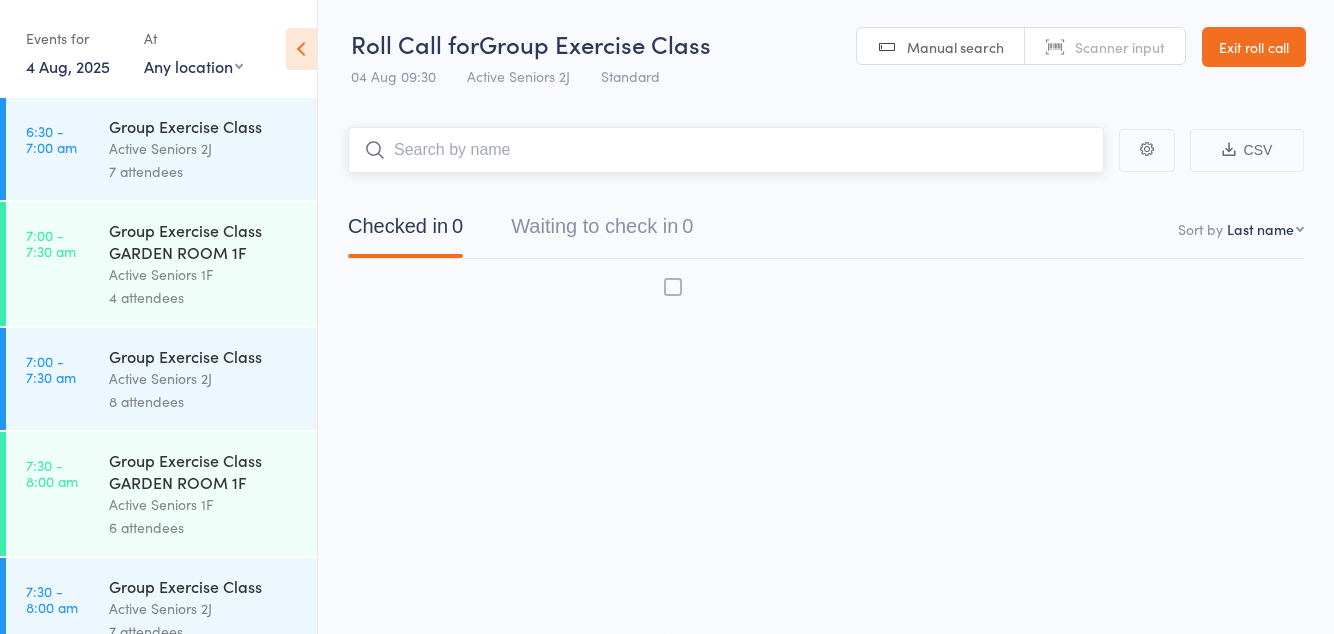 scroll, scrollTop: 0, scrollLeft: 0, axis: both 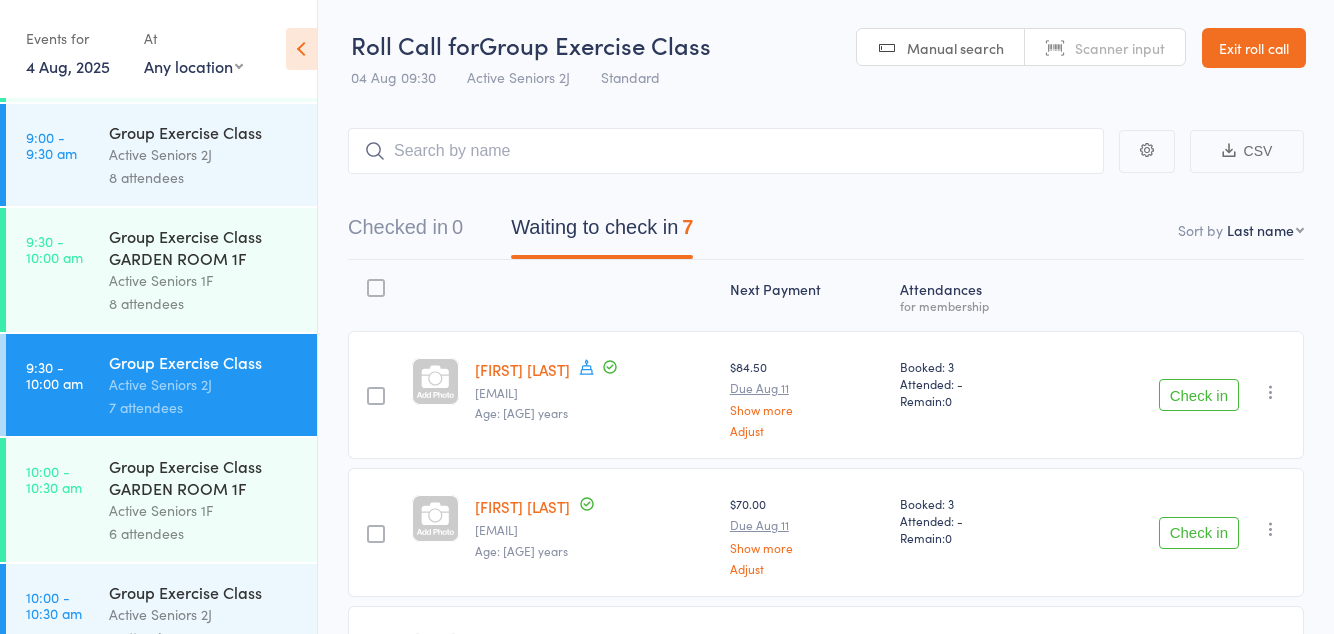 click on "Group Exercise Class GARDEN ROOM 1F" at bounding box center (204, 247) 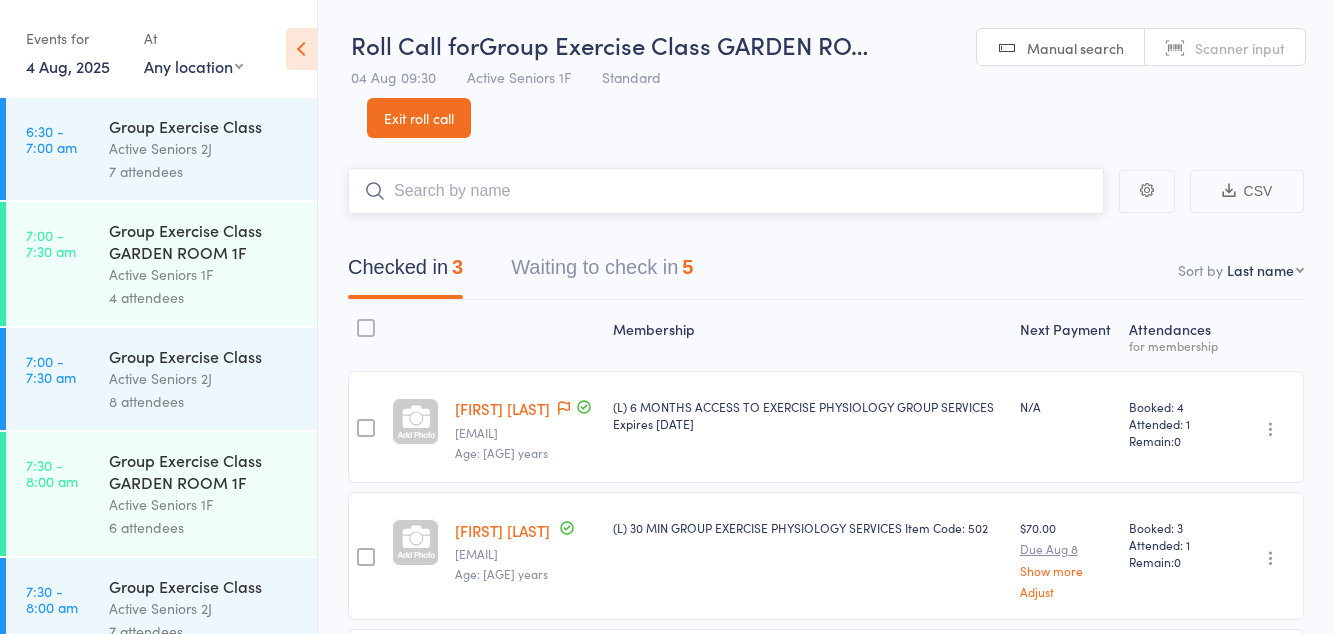 click on "Waiting to check in  5" at bounding box center [602, 272] 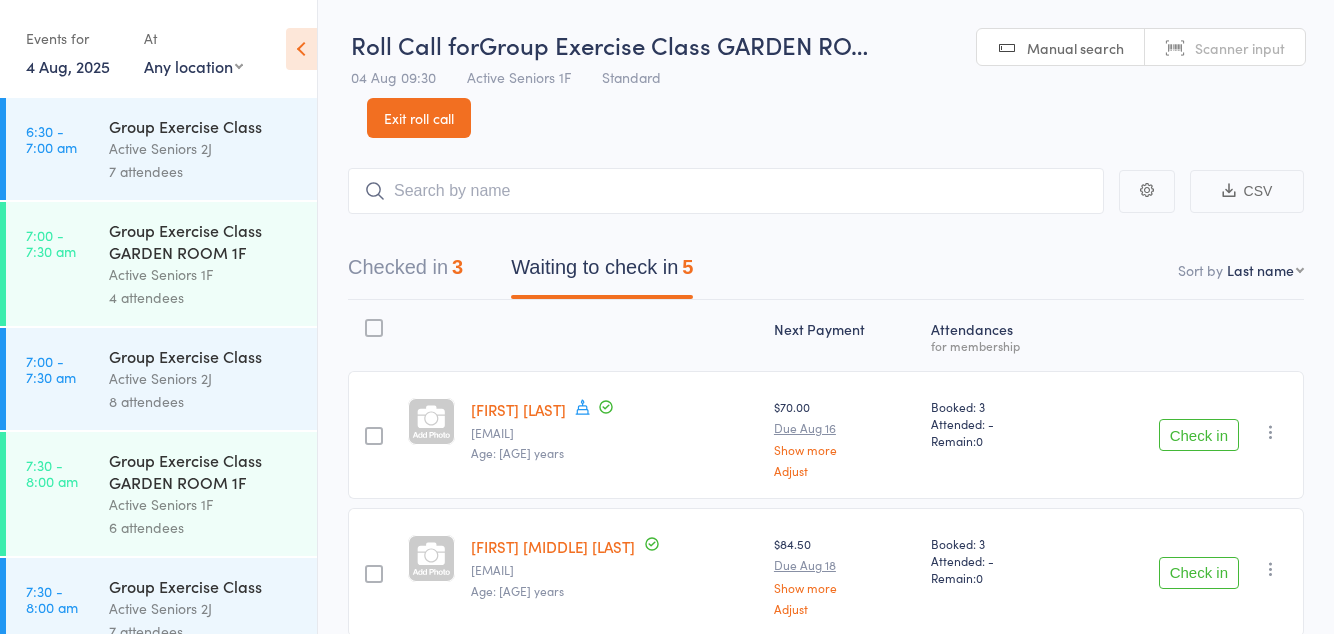 click 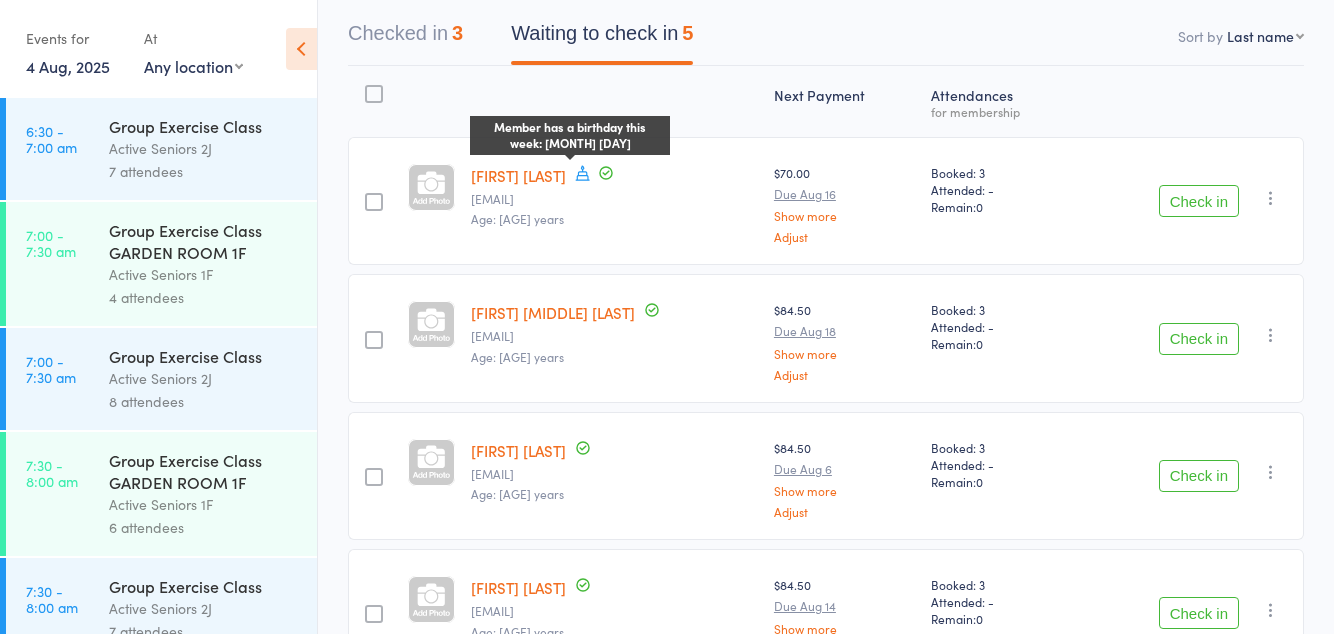 scroll, scrollTop: 232, scrollLeft: 0, axis: vertical 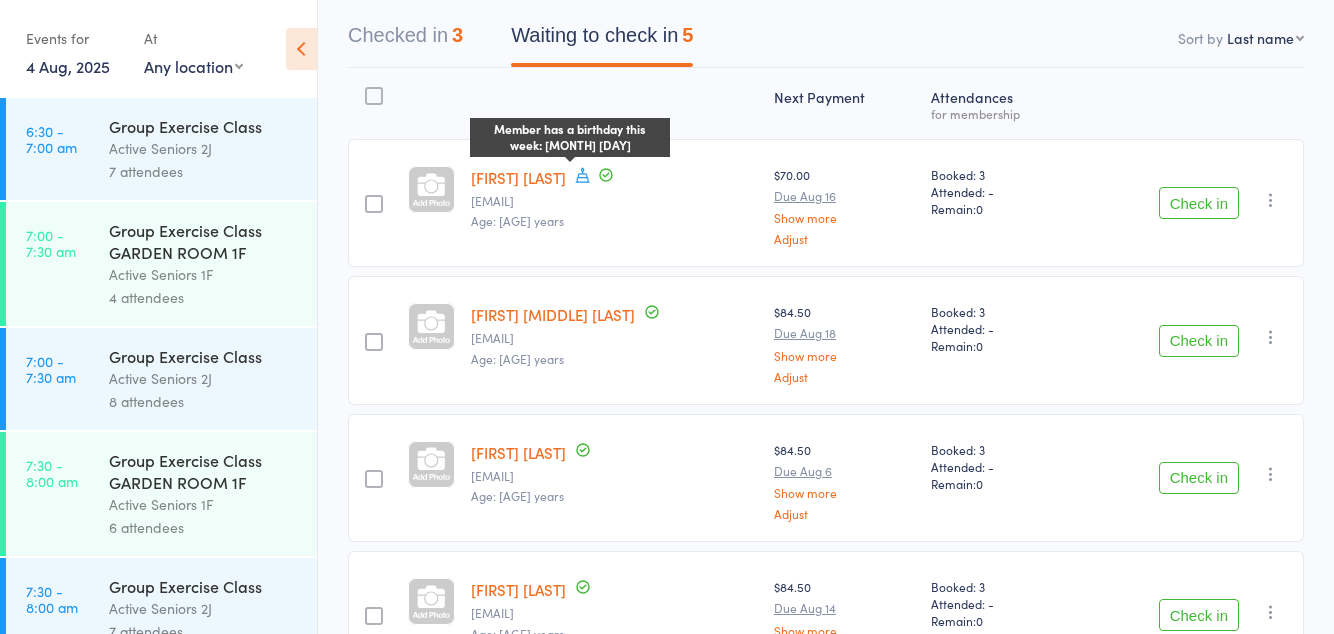 click on "Check in" at bounding box center [1199, 341] 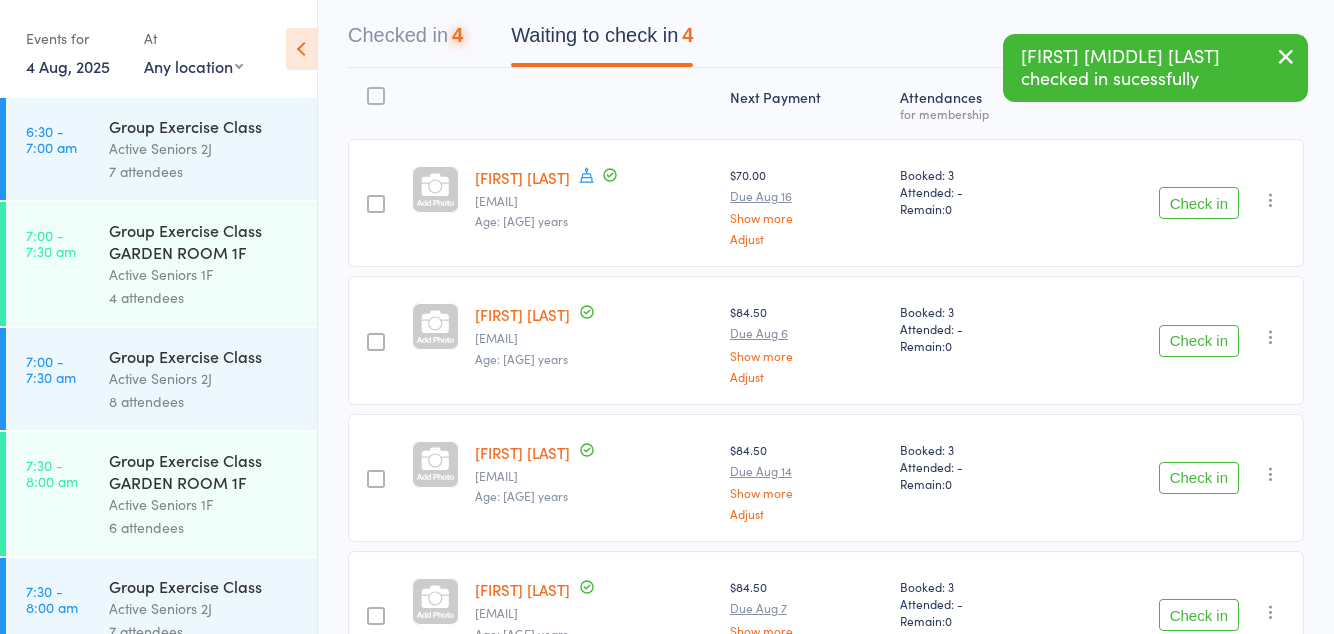 click on "Check in" at bounding box center (1199, 203) 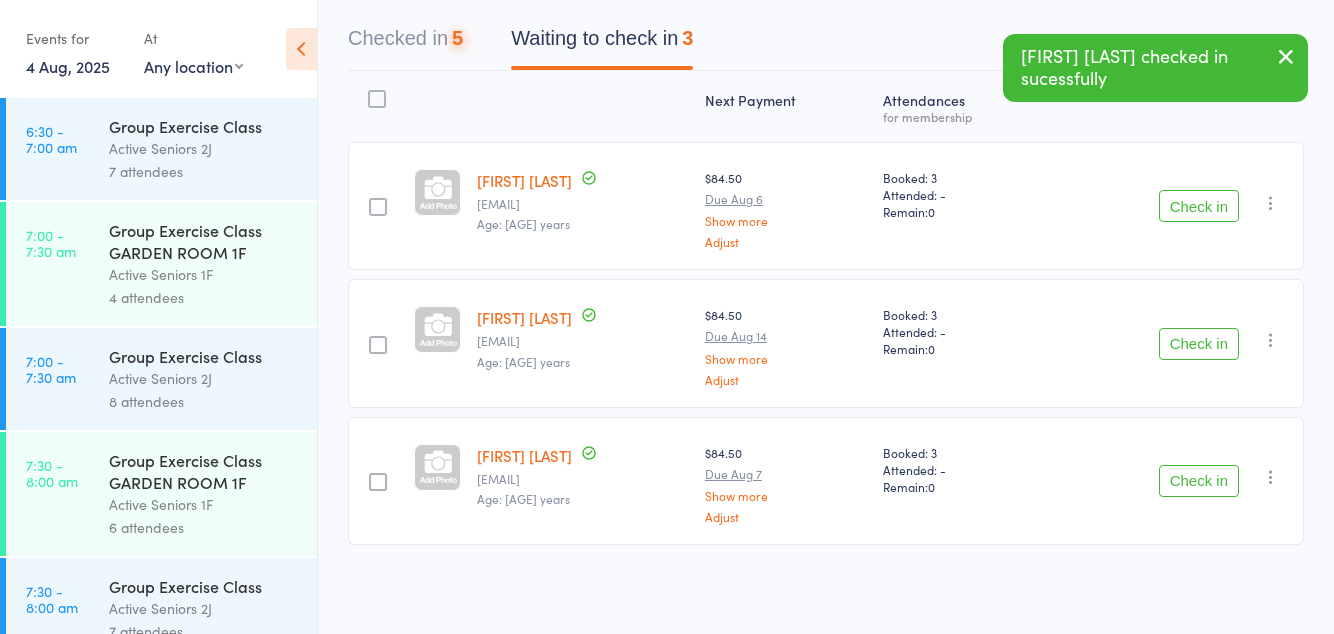 scroll, scrollTop: 131, scrollLeft: 0, axis: vertical 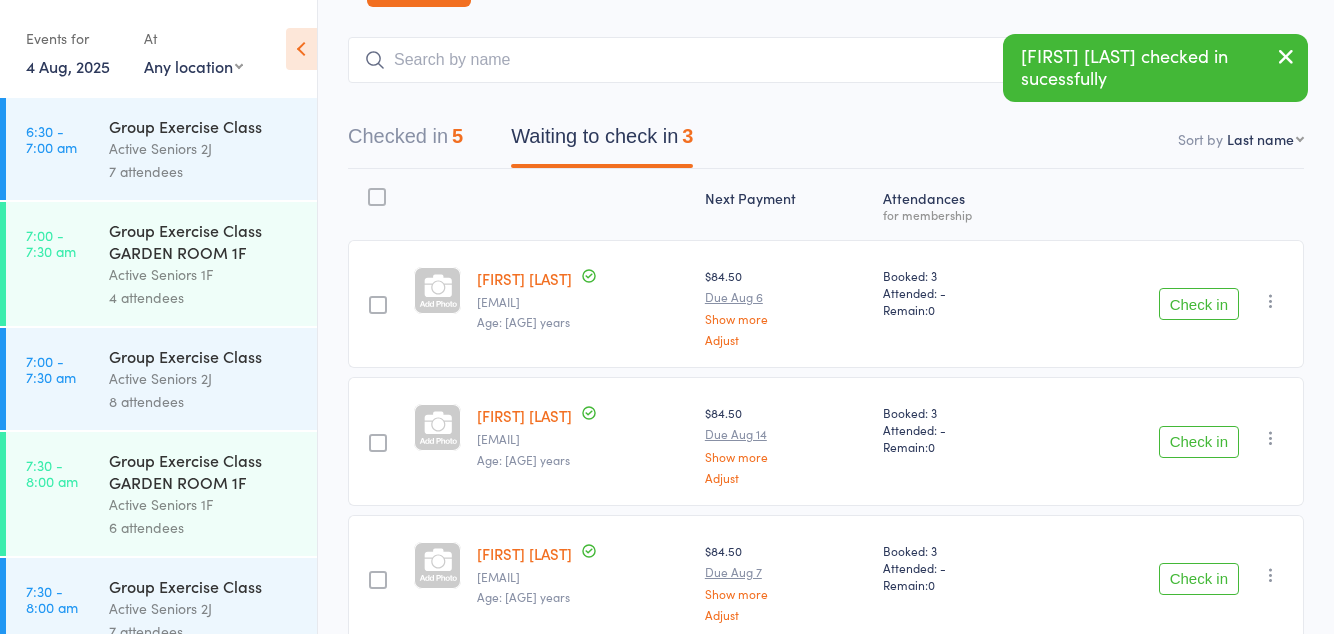 click on "Check in" at bounding box center [1199, 304] 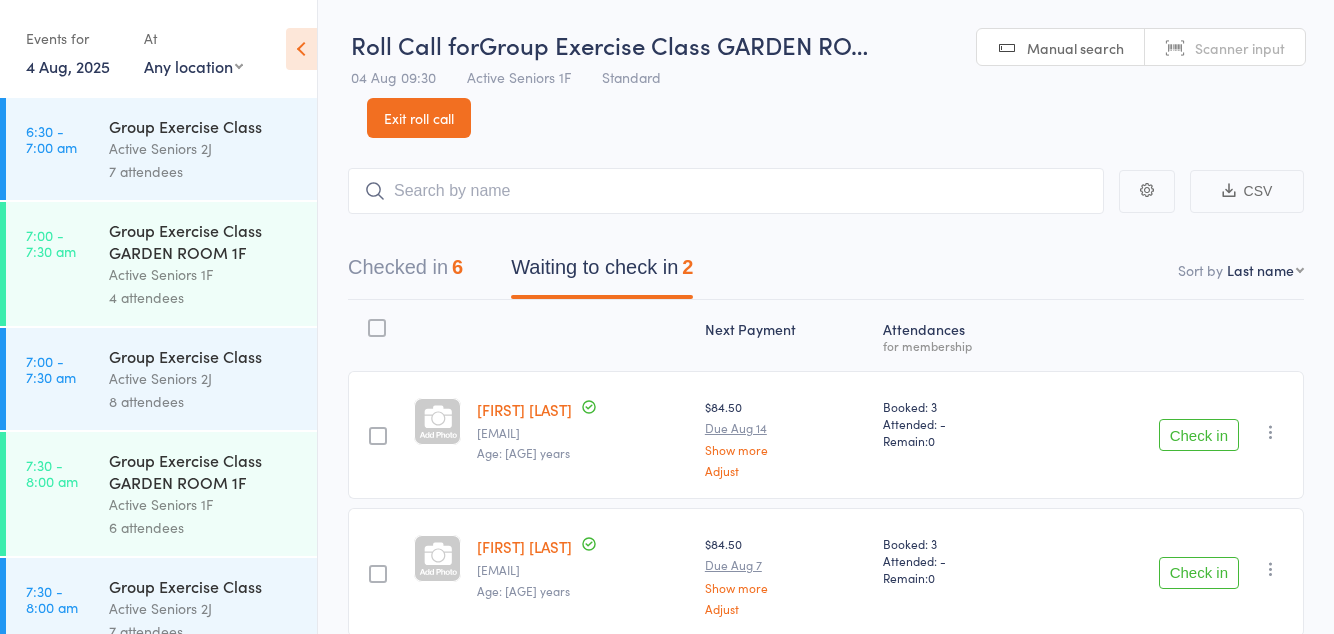 click on "Check in" at bounding box center (1199, 435) 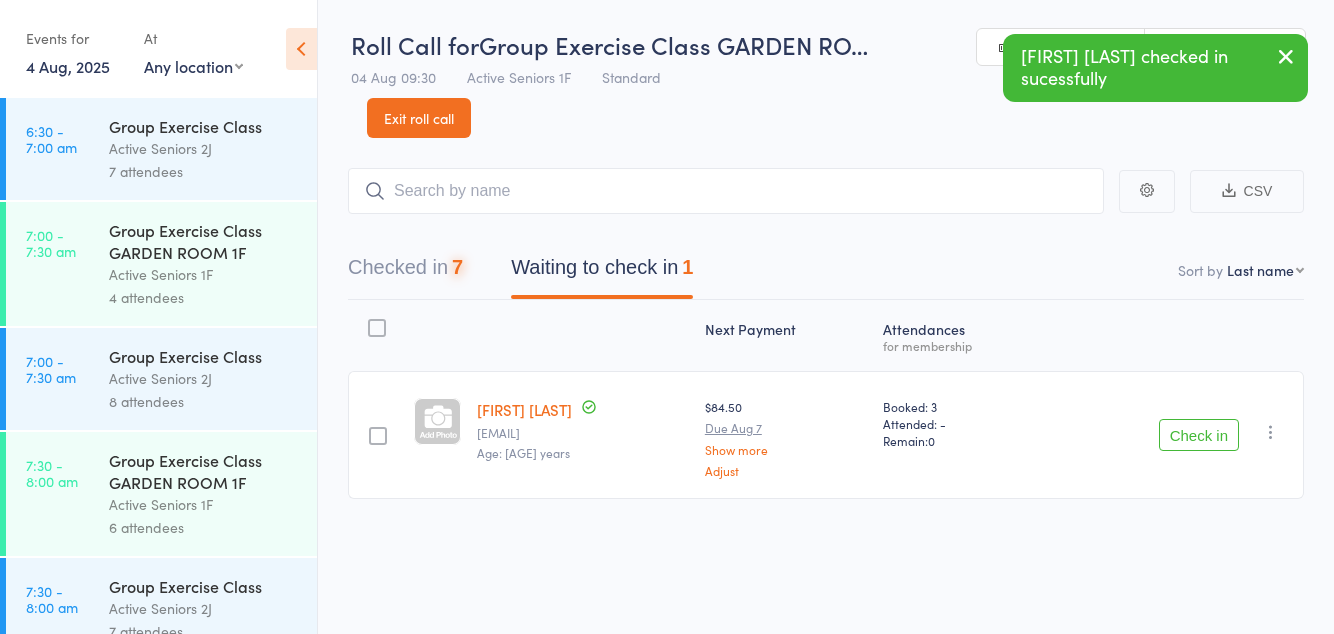 click on "Check in" at bounding box center (1199, 435) 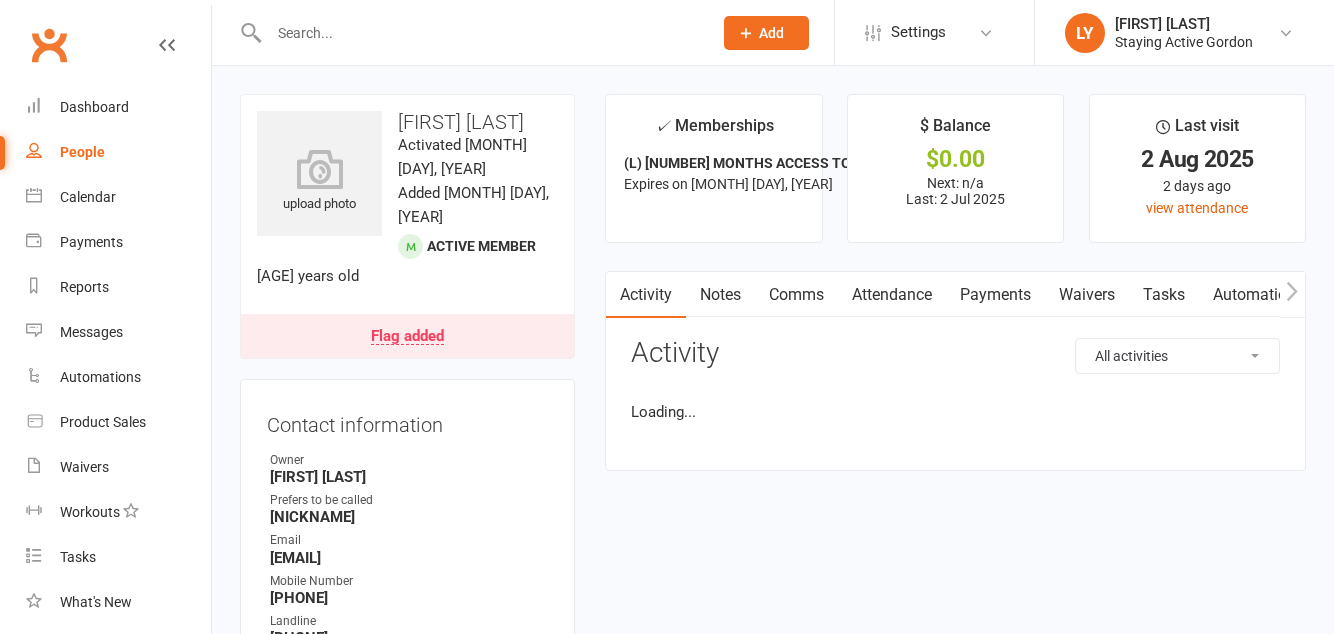 scroll, scrollTop: 0, scrollLeft: 0, axis: both 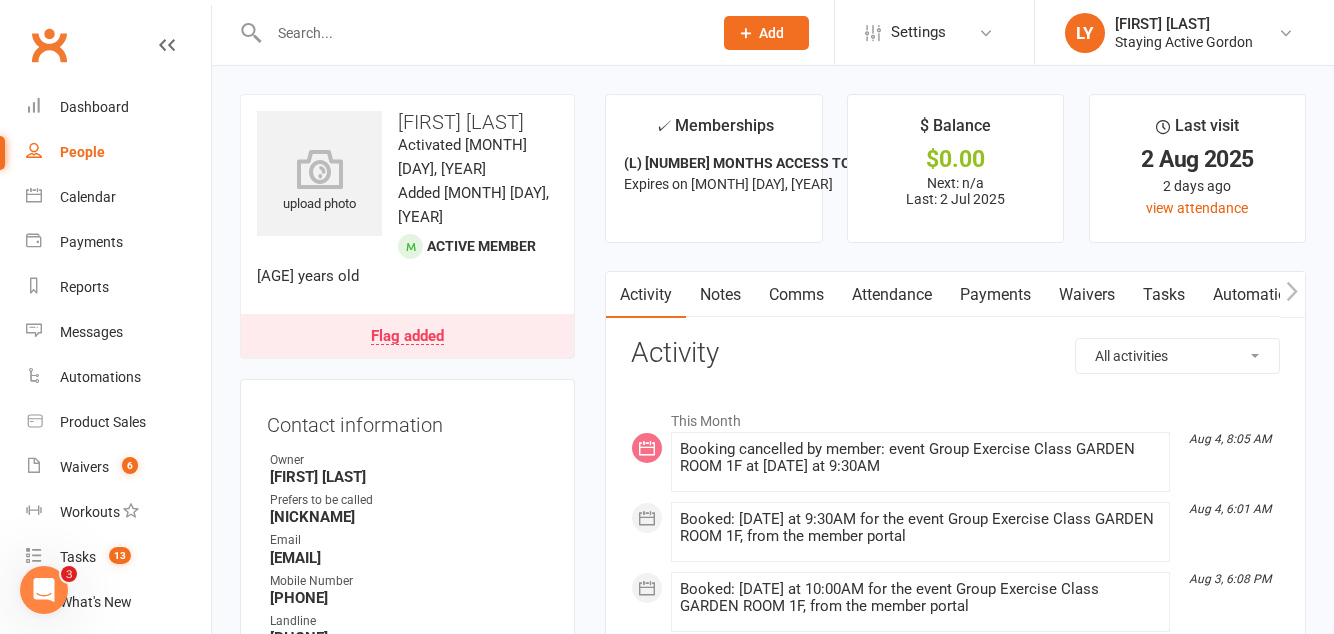 click on "Waivers" at bounding box center (1087, 295) 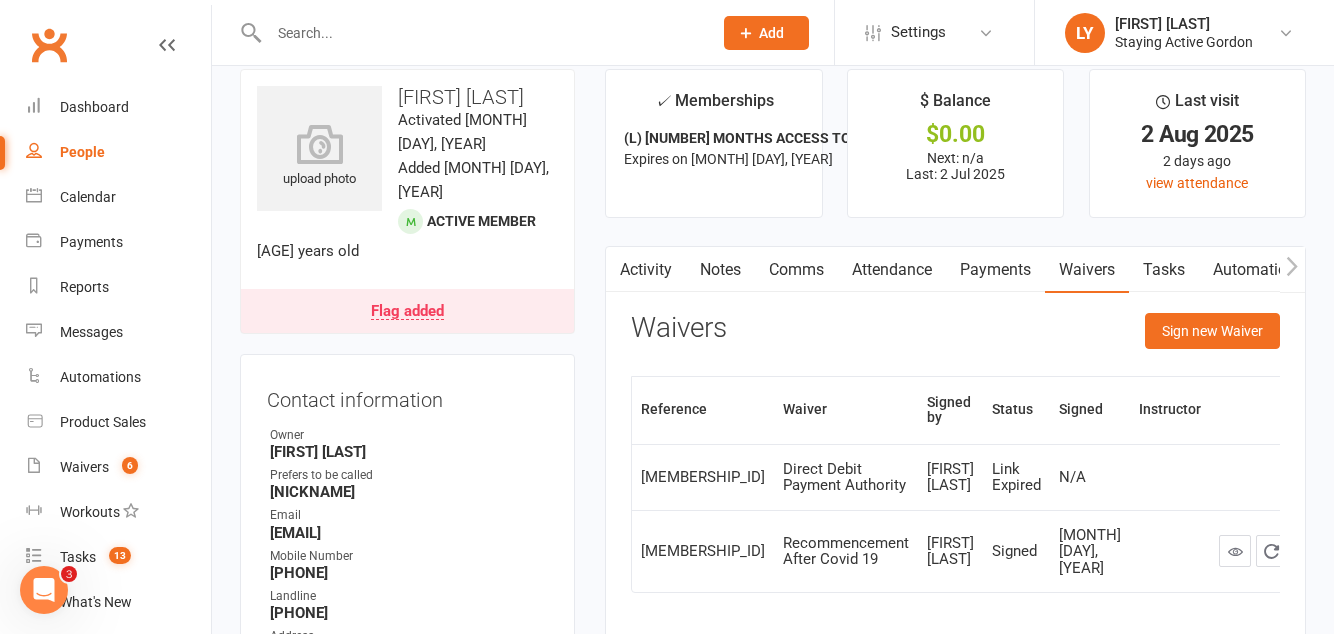 scroll, scrollTop: 0, scrollLeft: 0, axis: both 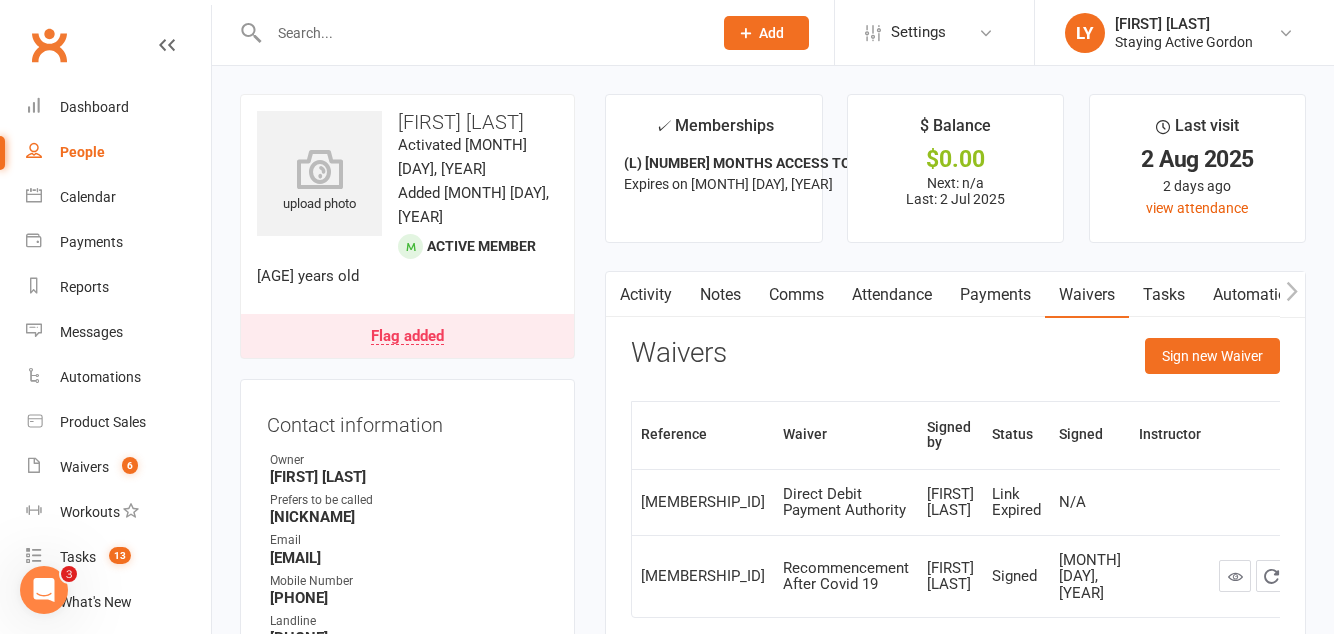 click on "Activity" at bounding box center (646, 295) 